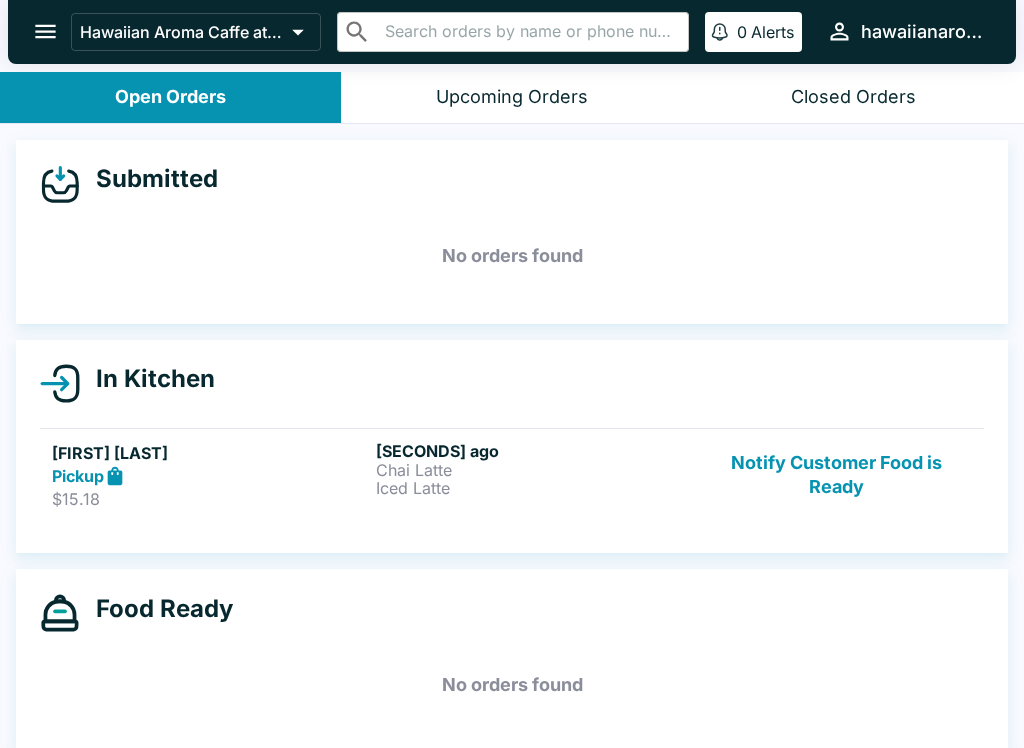 scroll, scrollTop: 0, scrollLeft: 0, axis: both 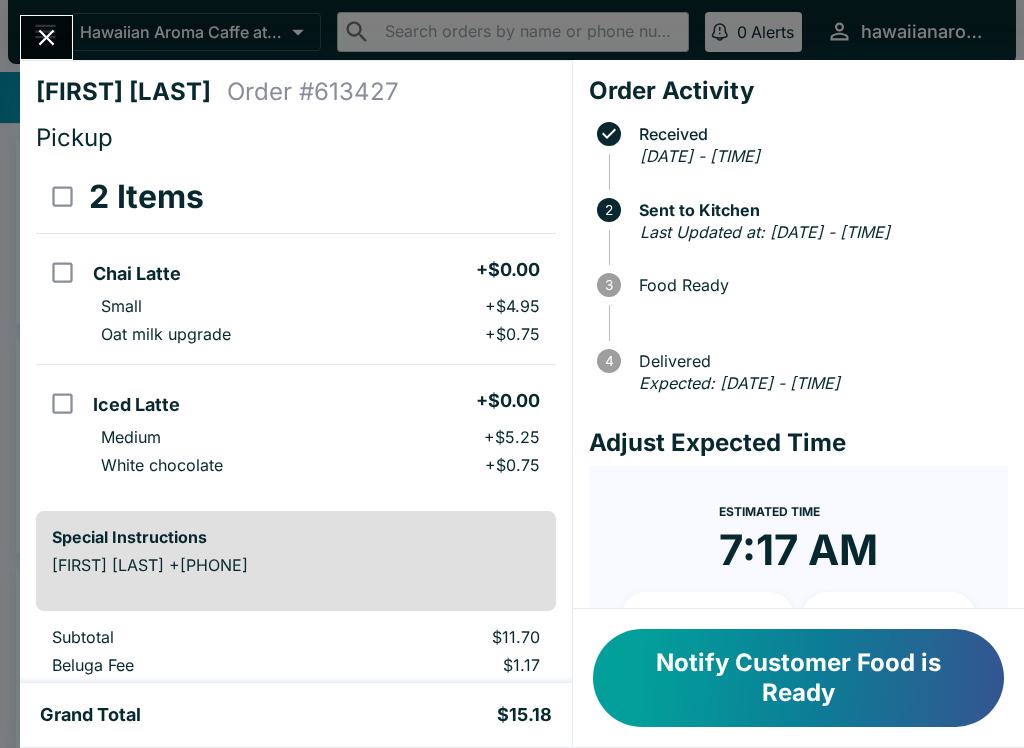 click at bounding box center [46, 37] 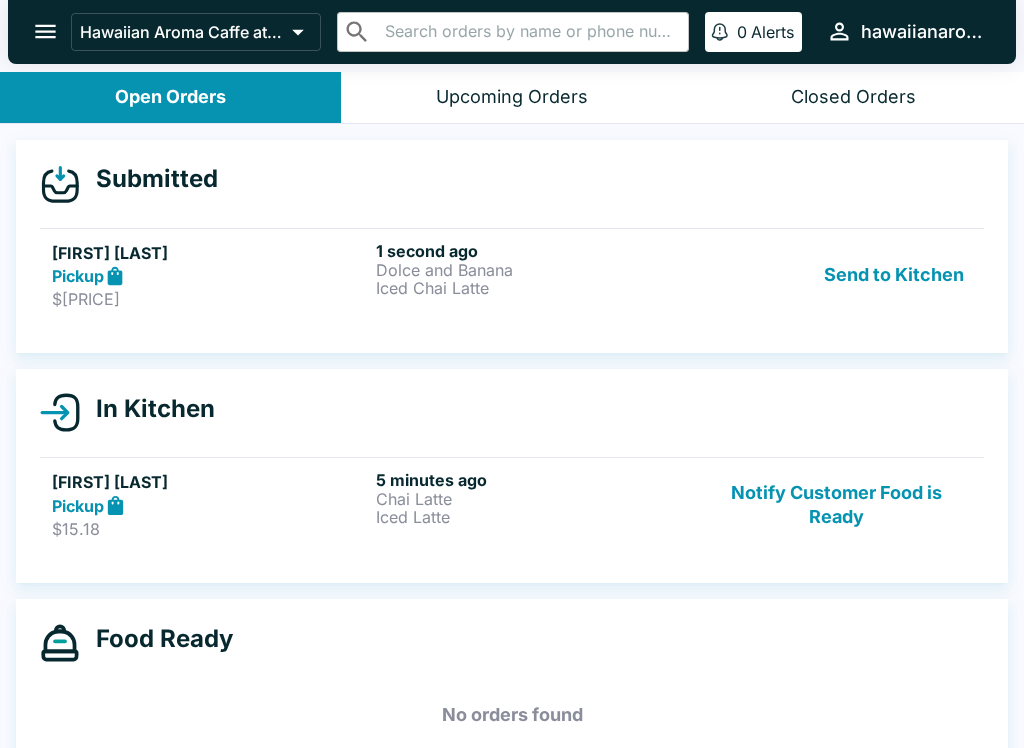 click on "Send to Kitchen" at bounding box center [894, 275] 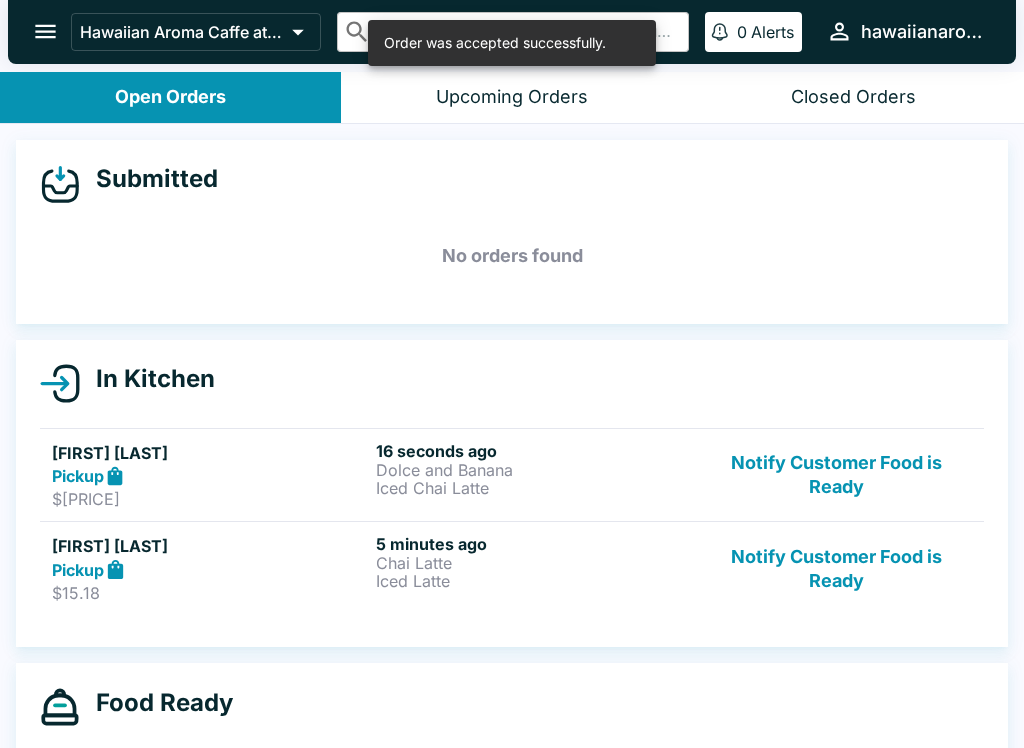 click on "[FIRST] [LAST]" at bounding box center (210, 453) 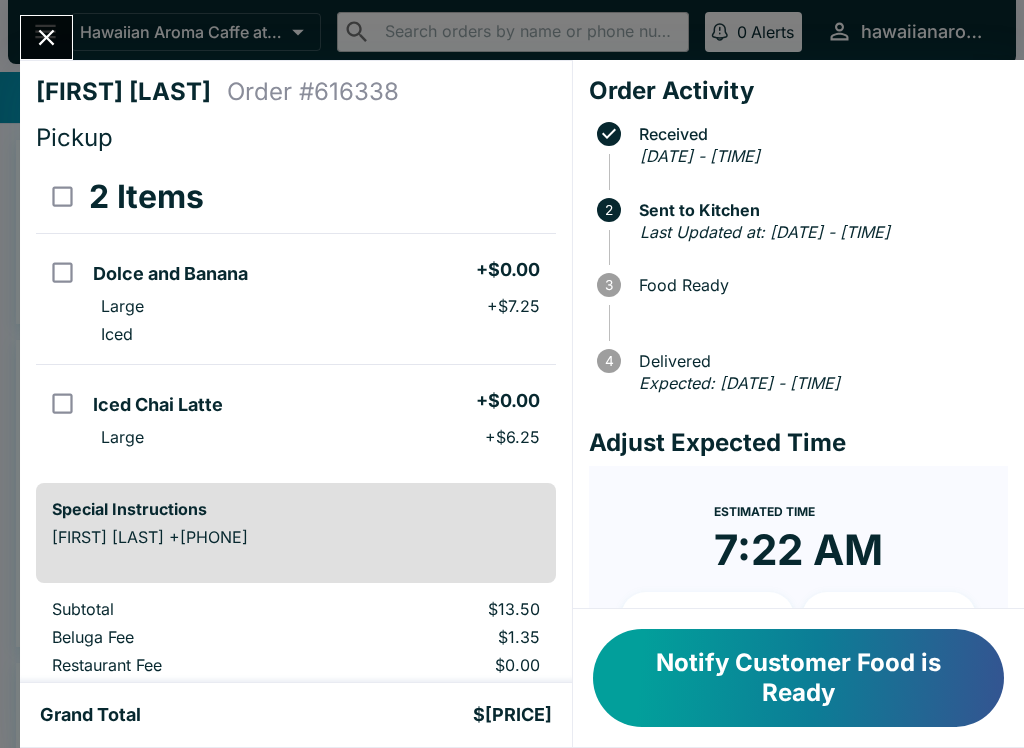 click at bounding box center [46, 37] 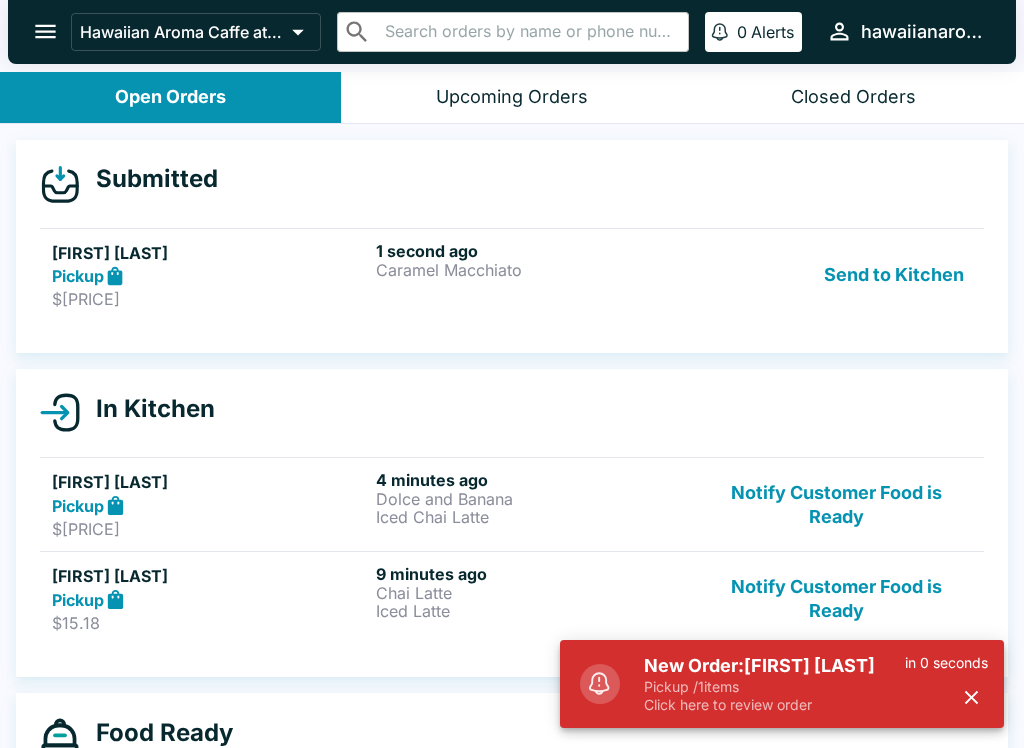click on "Send to Kitchen" at bounding box center [894, 275] 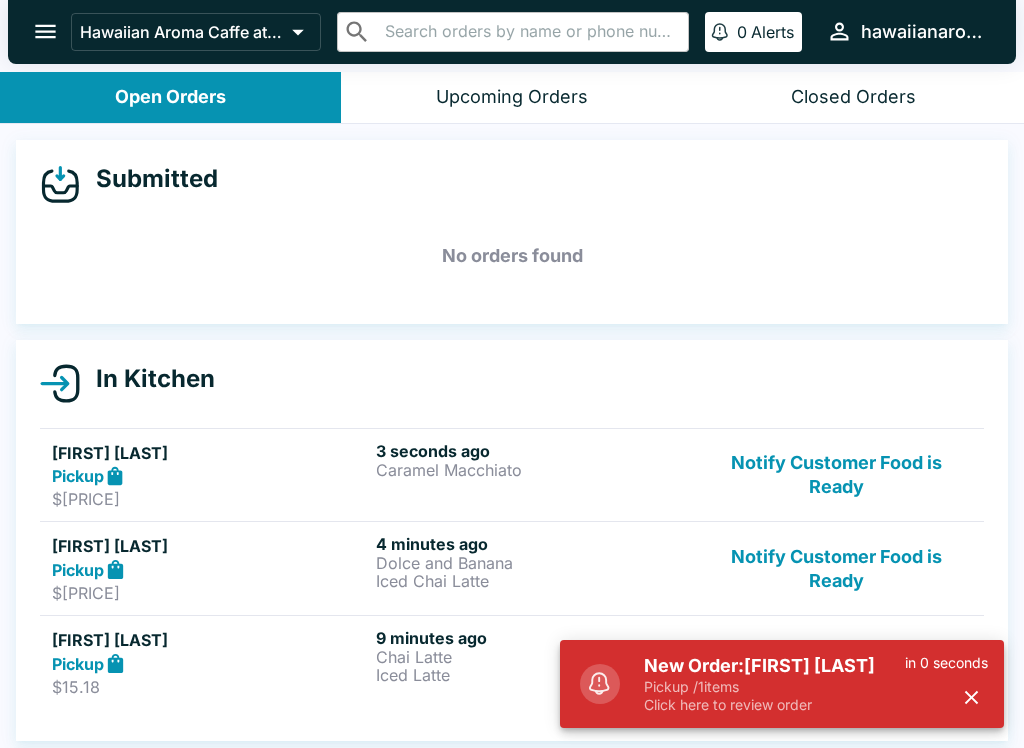 click on "[SECONDS] ago [PRODUCT]" at bounding box center [534, 475] 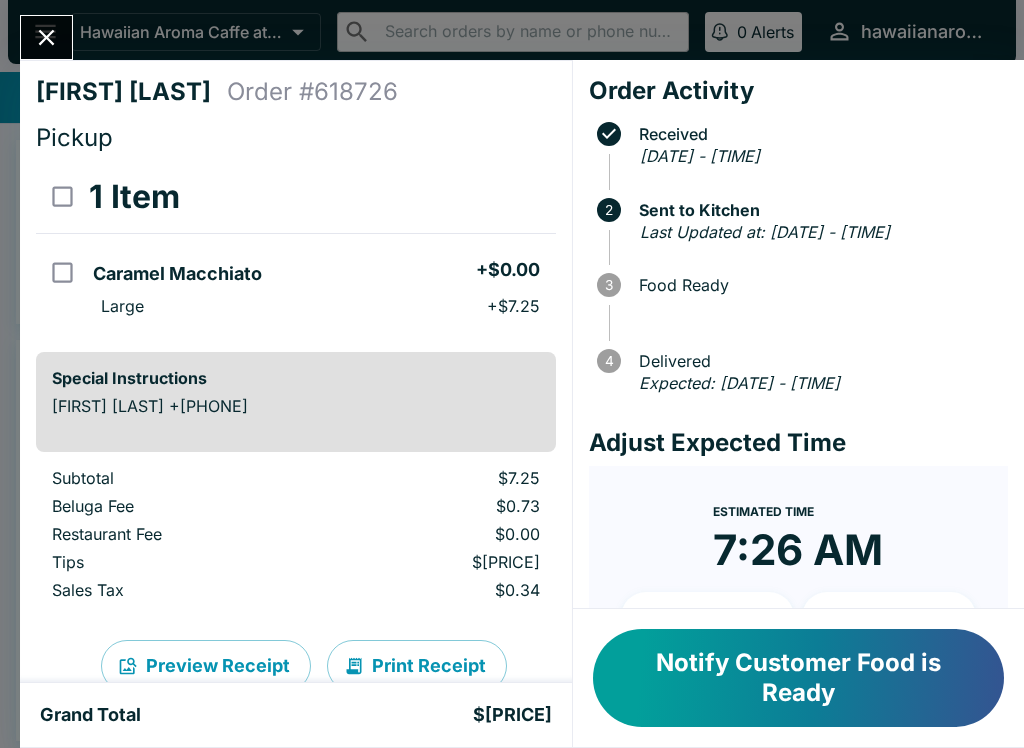 click 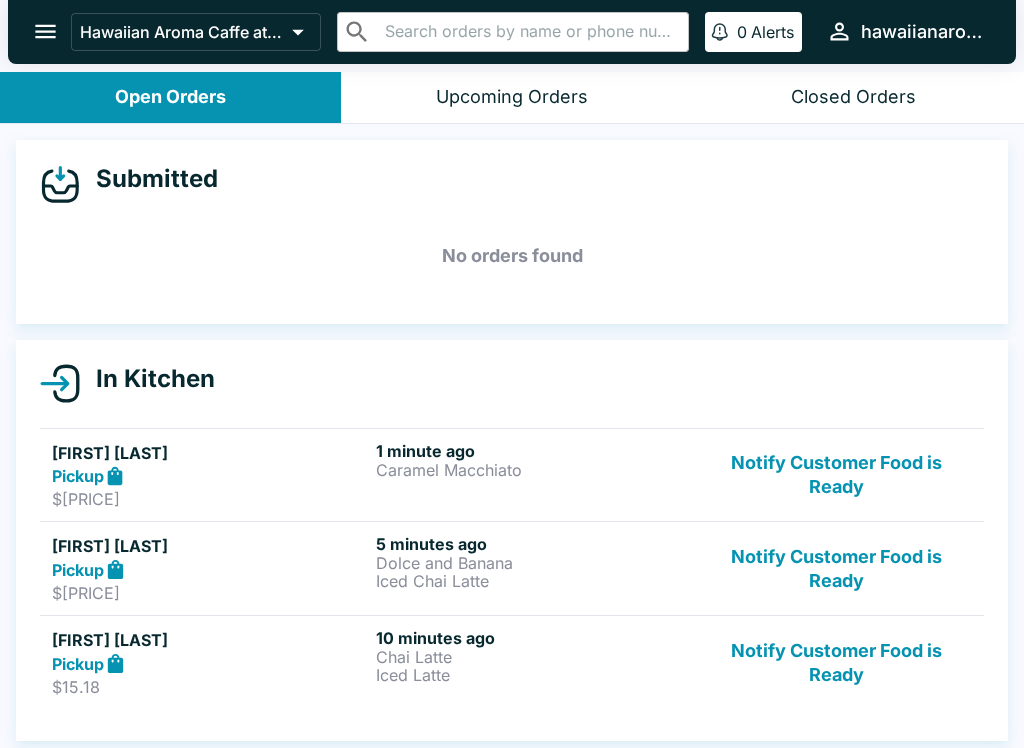 click on "Notify Customer Food is Ready" at bounding box center (836, 662) 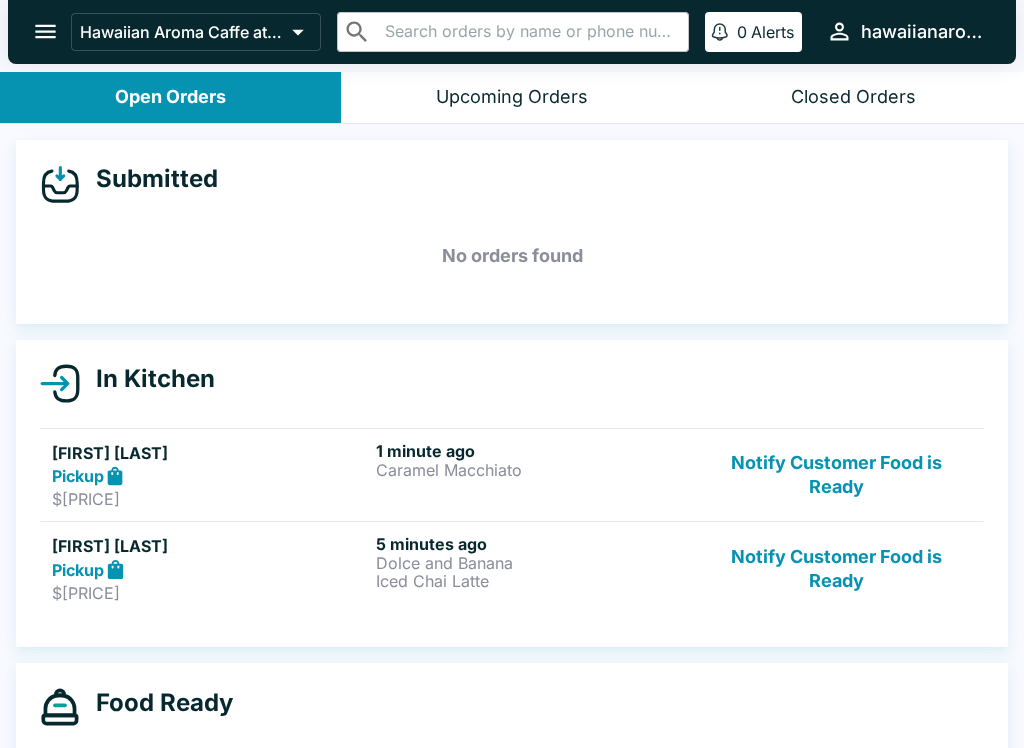 click on "Notify Customer Food is Ready" at bounding box center [836, 568] 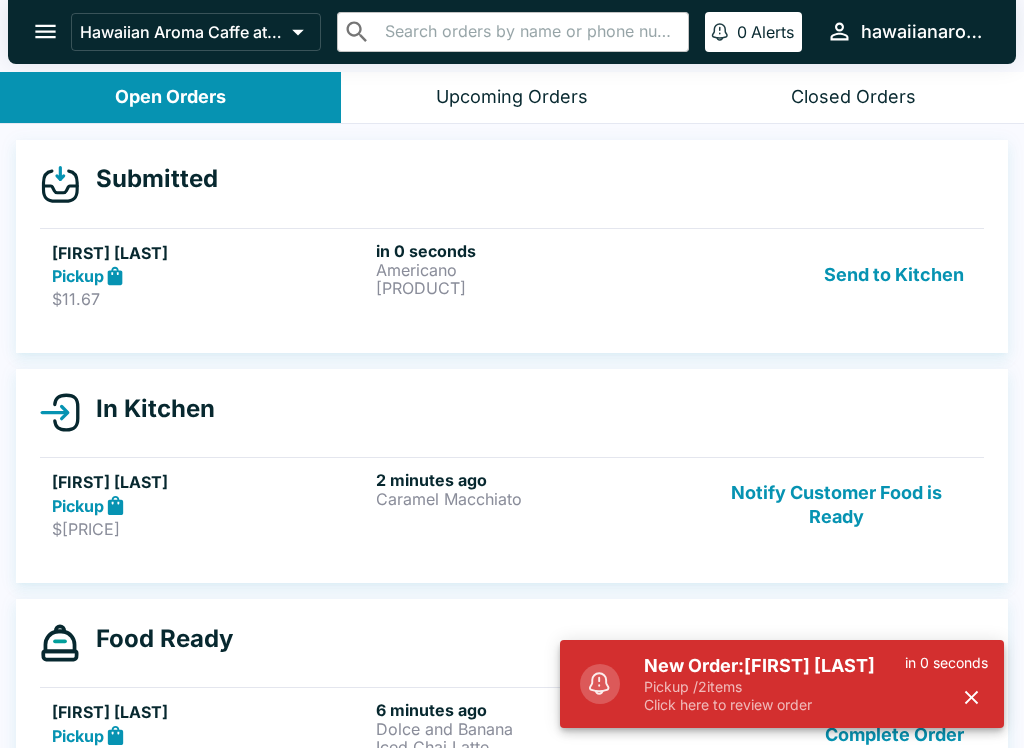click on "Send to Kitchen" at bounding box center (894, 275) 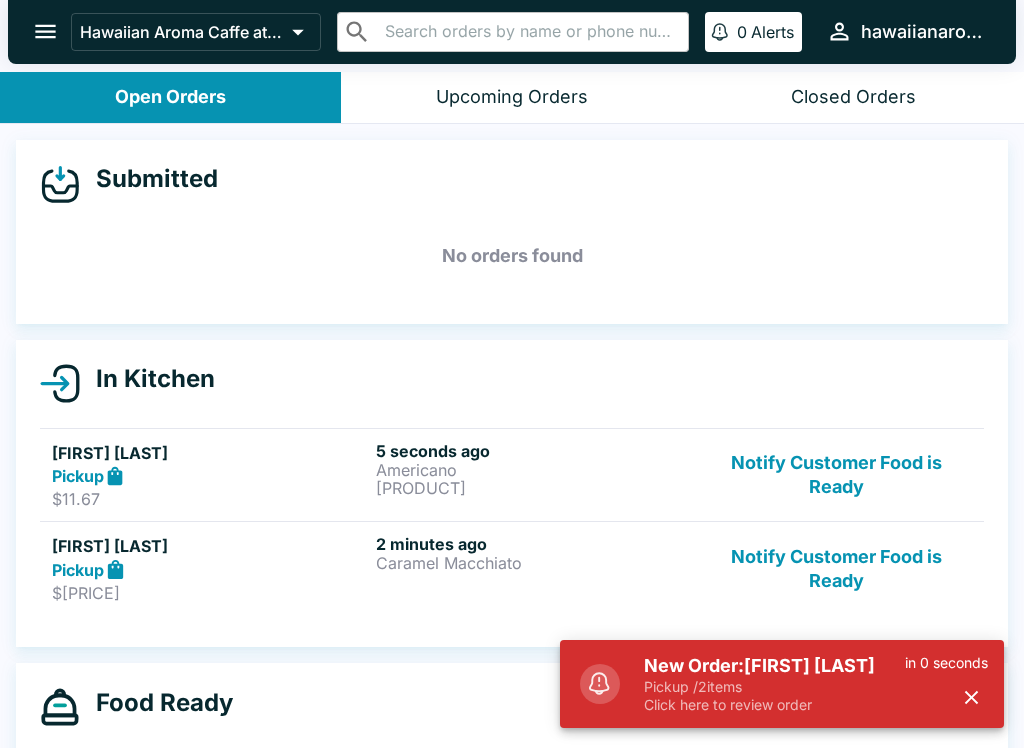 click on "Pickup" at bounding box center (210, 476) 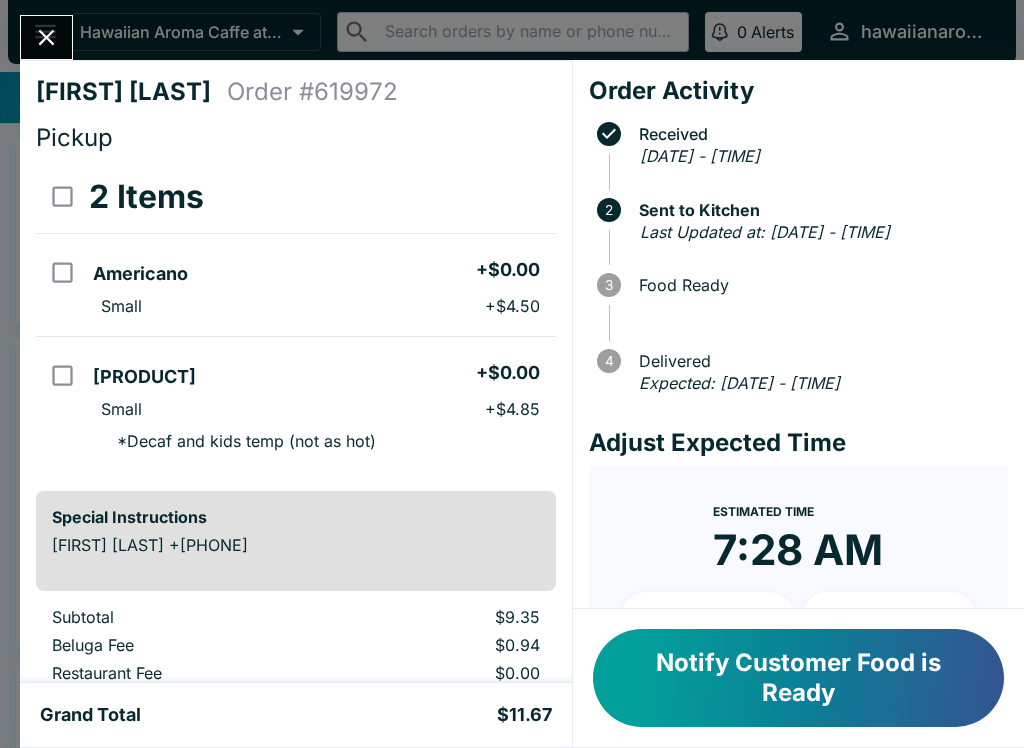 click 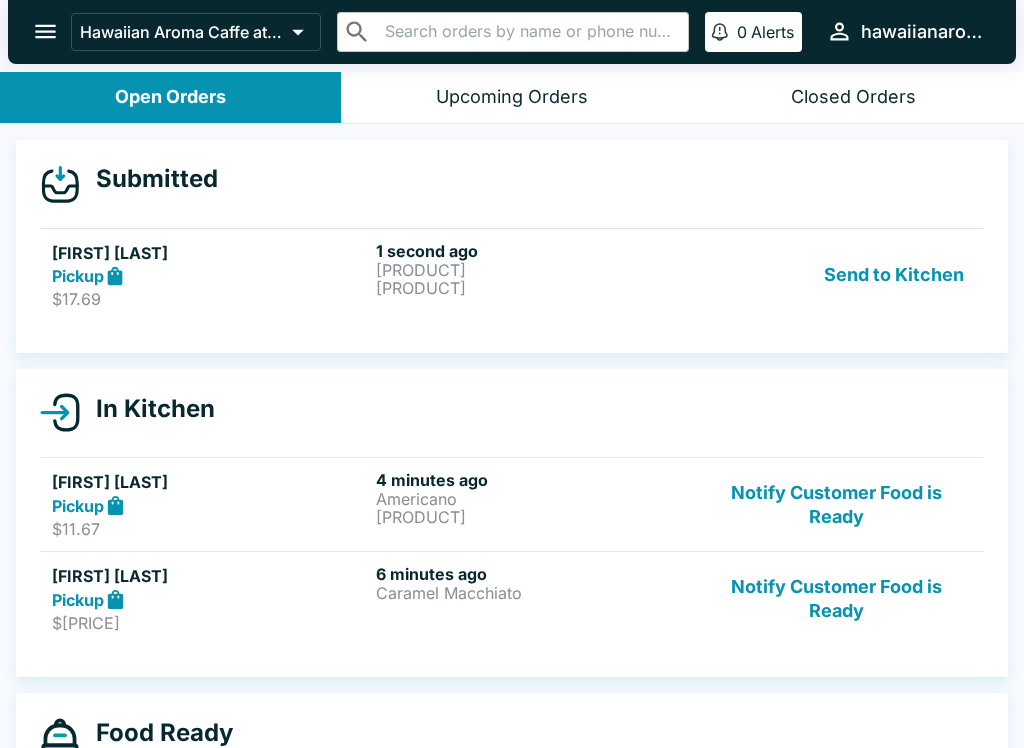 click on "Send to Kitchen" at bounding box center (894, 275) 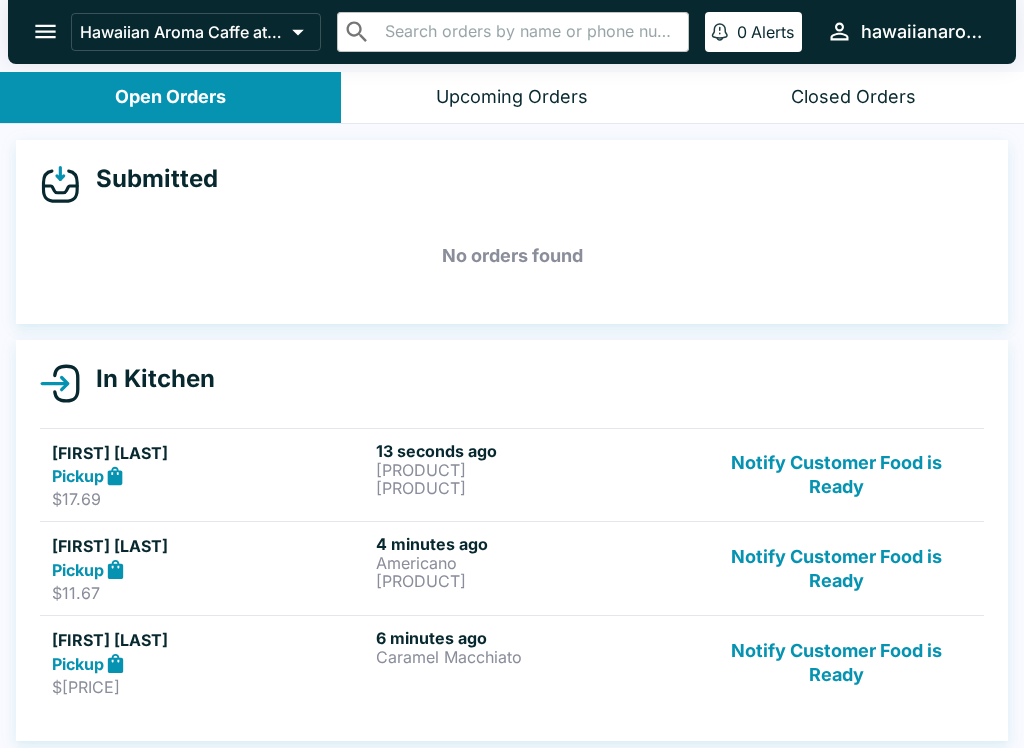 click on "Pickup" at bounding box center [210, 476] 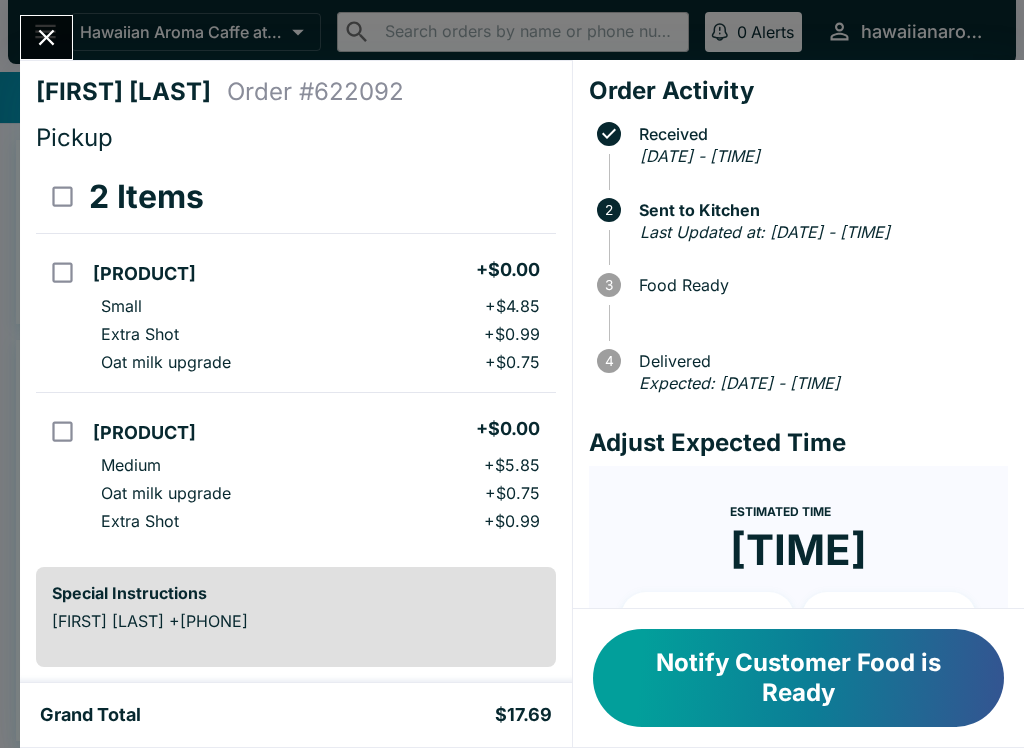 click 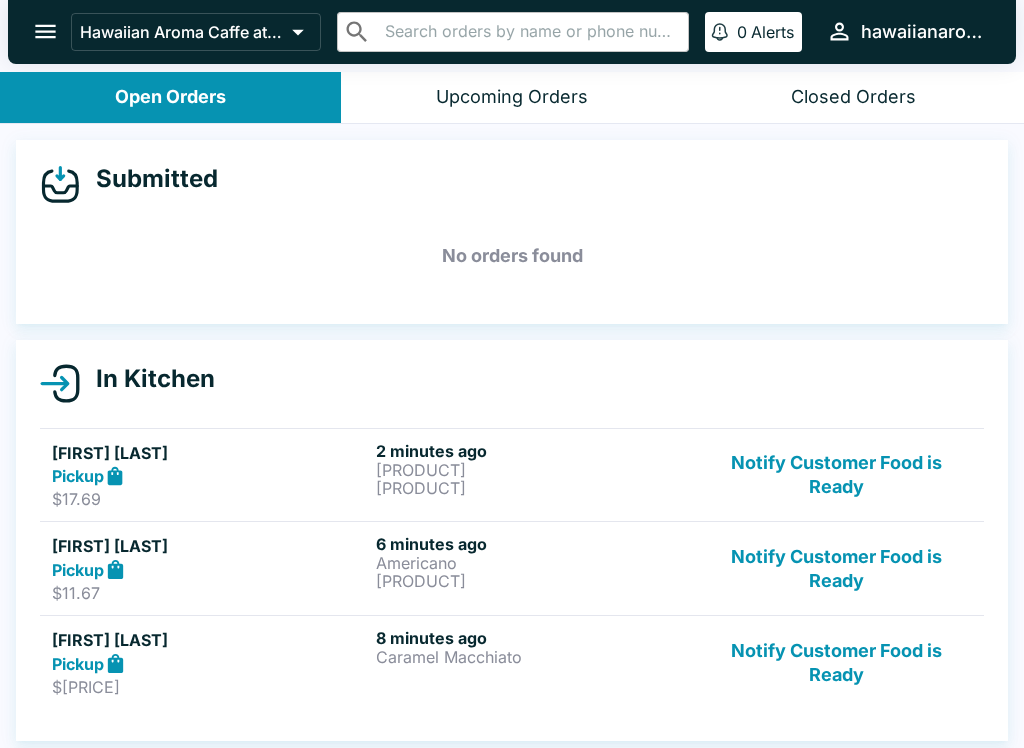 click on "In Kitchen [FIRST] [LAST]  Pickup $[PRICE] [SECONDS] ago [PRODUCT]  [PRODUCT]  Notify Customer Food is Ready [FIRST] [LAST] Pickup $[PRICE] [SECONDS] ago [PRODUCT] [PRODUCT]  Notify Customer Food is Ready [FIRST] [LAST] Pickup $[PRICE] [SECONDS] ago [PRODUCT] Notify Customer Food is Ready" at bounding box center (512, 541) 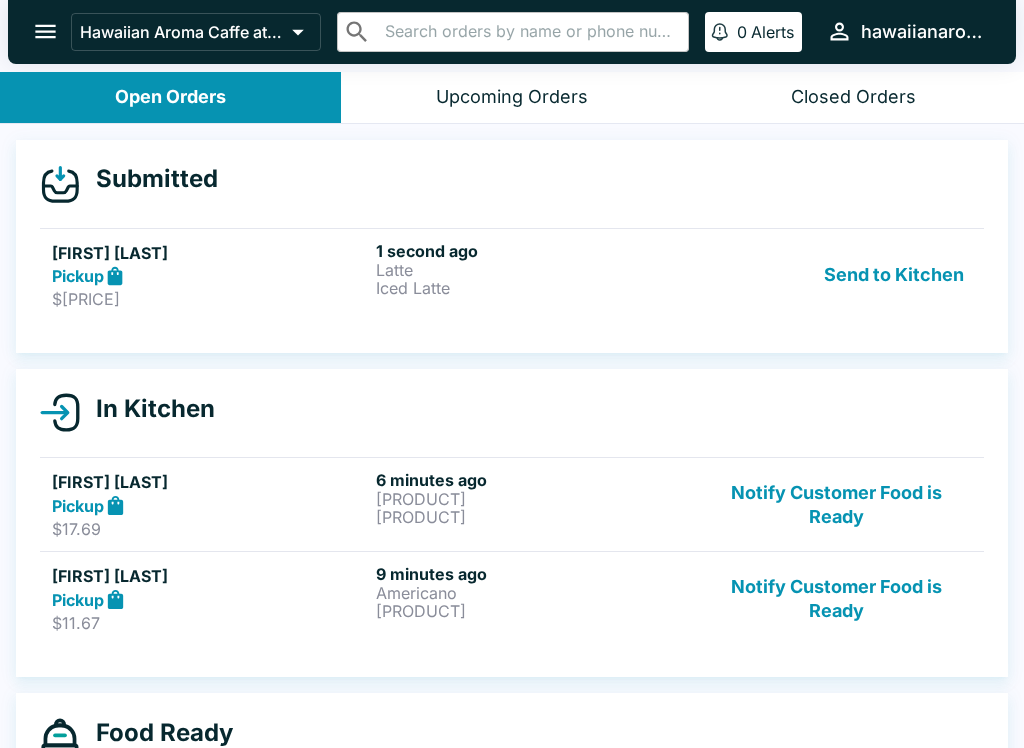 click on "Send to Kitchen" at bounding box center (894, 275) 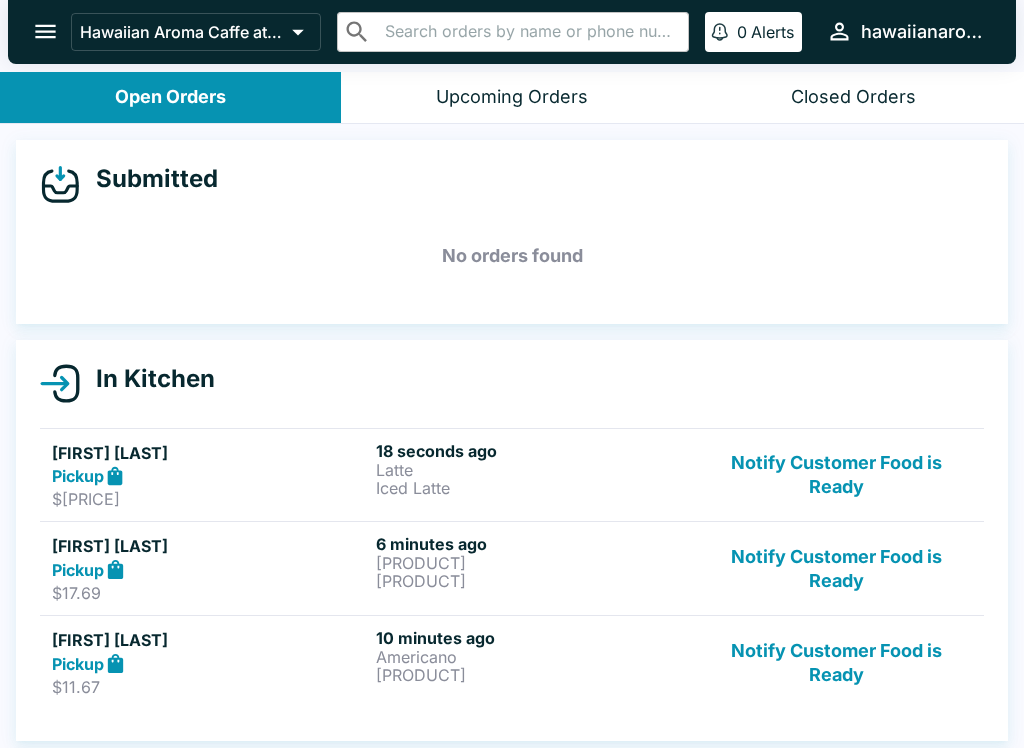 click on "Latte" at bounding box center (534, 470) 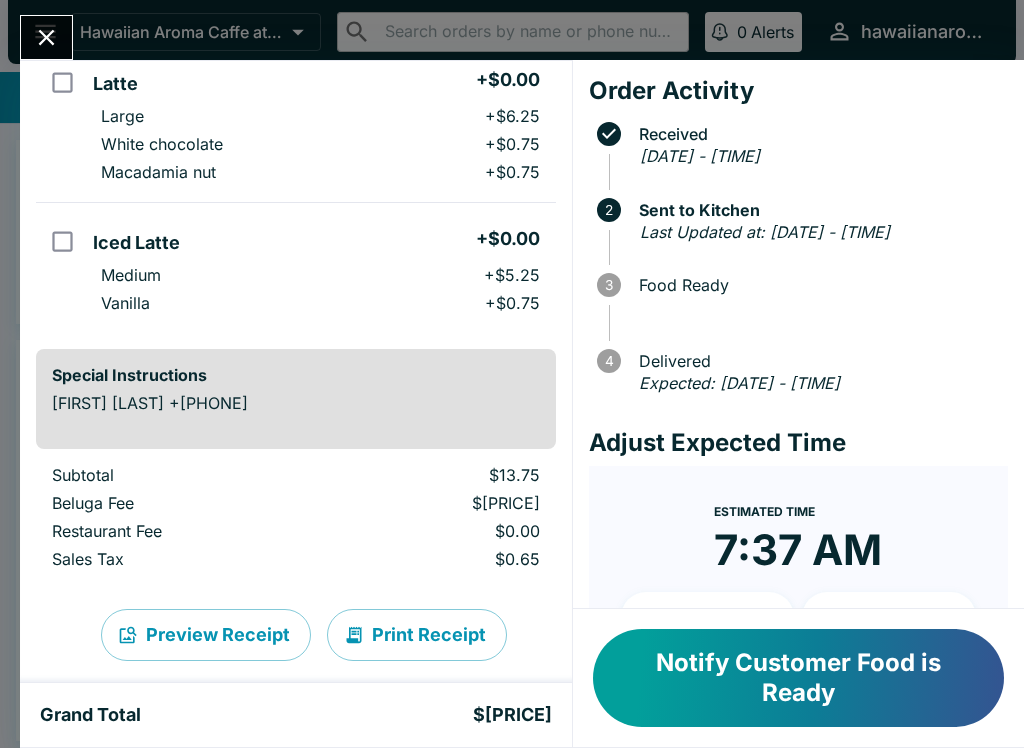 scroll, scrollTop: 188, scrollLeft: 0, axis: vertical 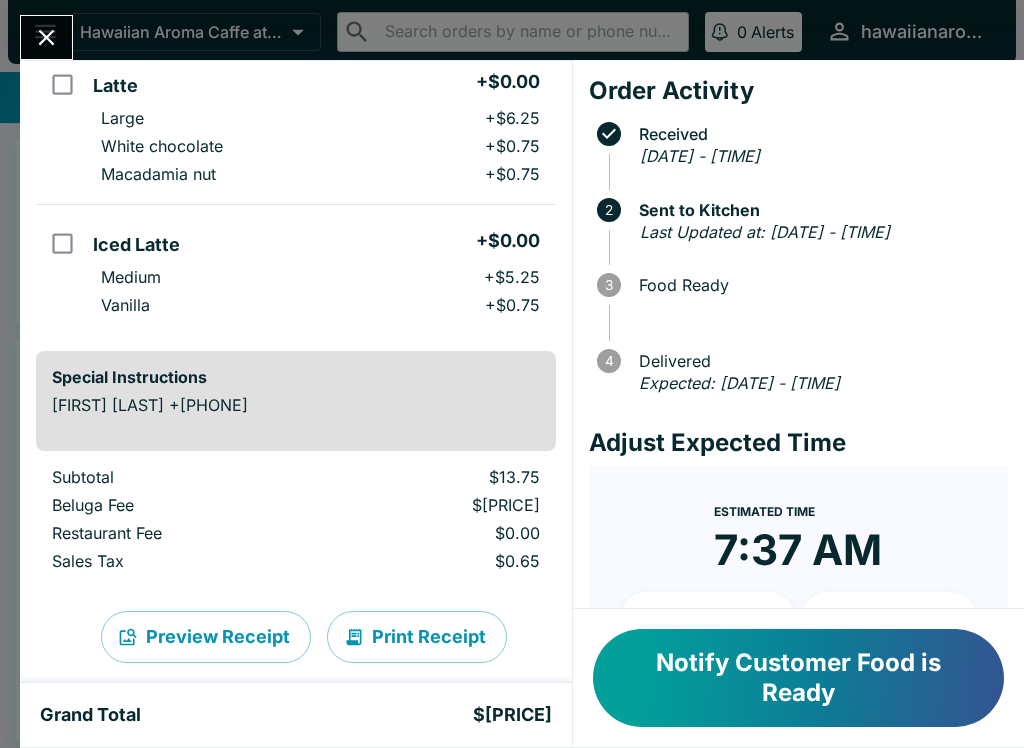 click 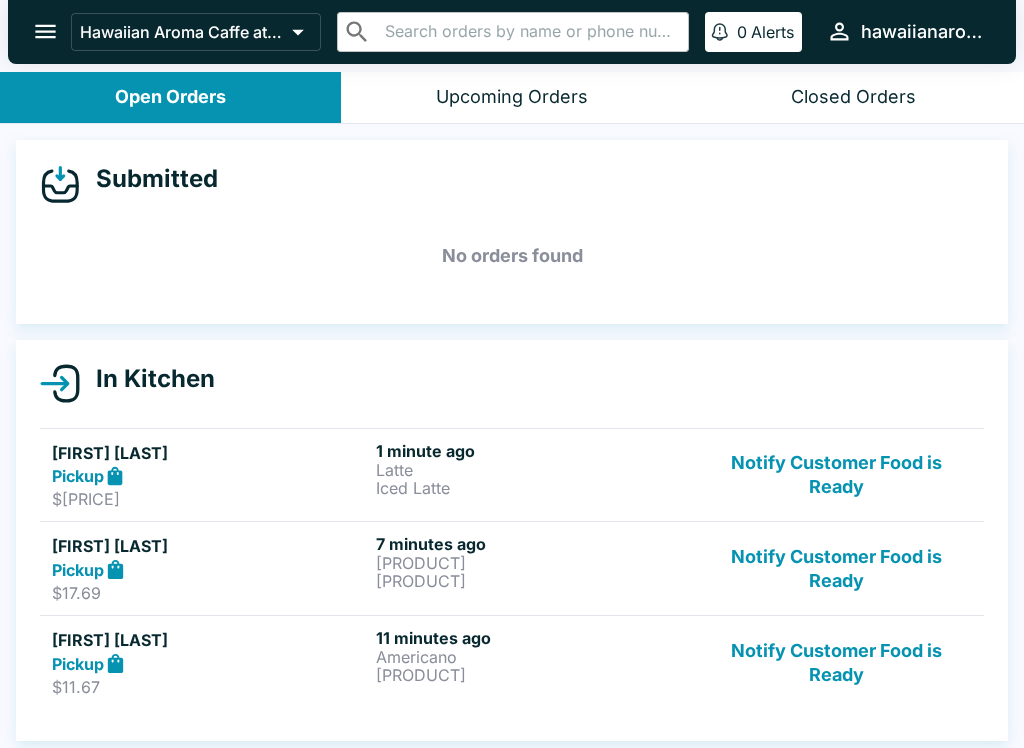 click on "Notify Customer Food is Ready" at bounding box center [836, 662] 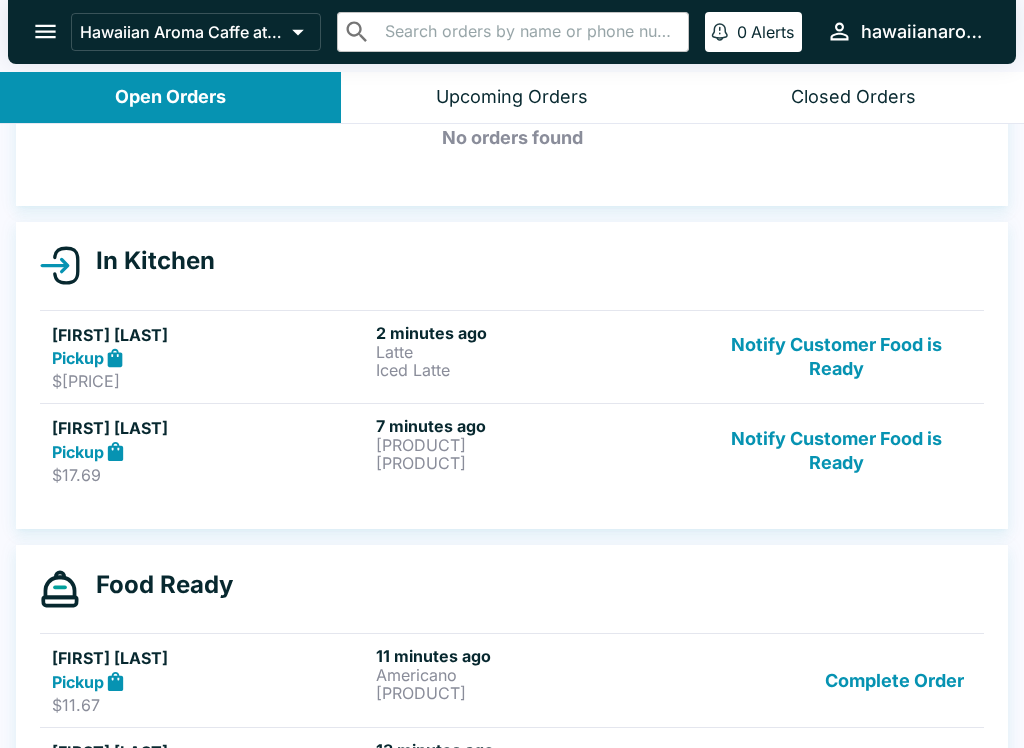 scroll, scrollTop: 120, scrollLeft: 0, axis: vertical 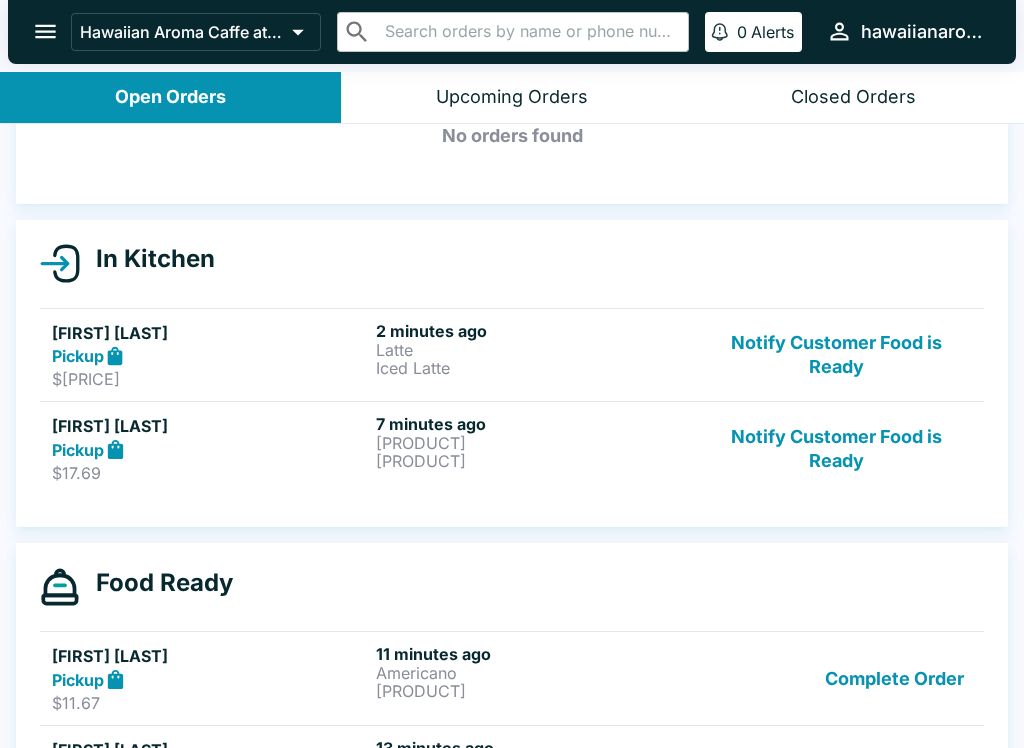 click on "Notify Customer Food is Ready" at bounding box center [836, 448] 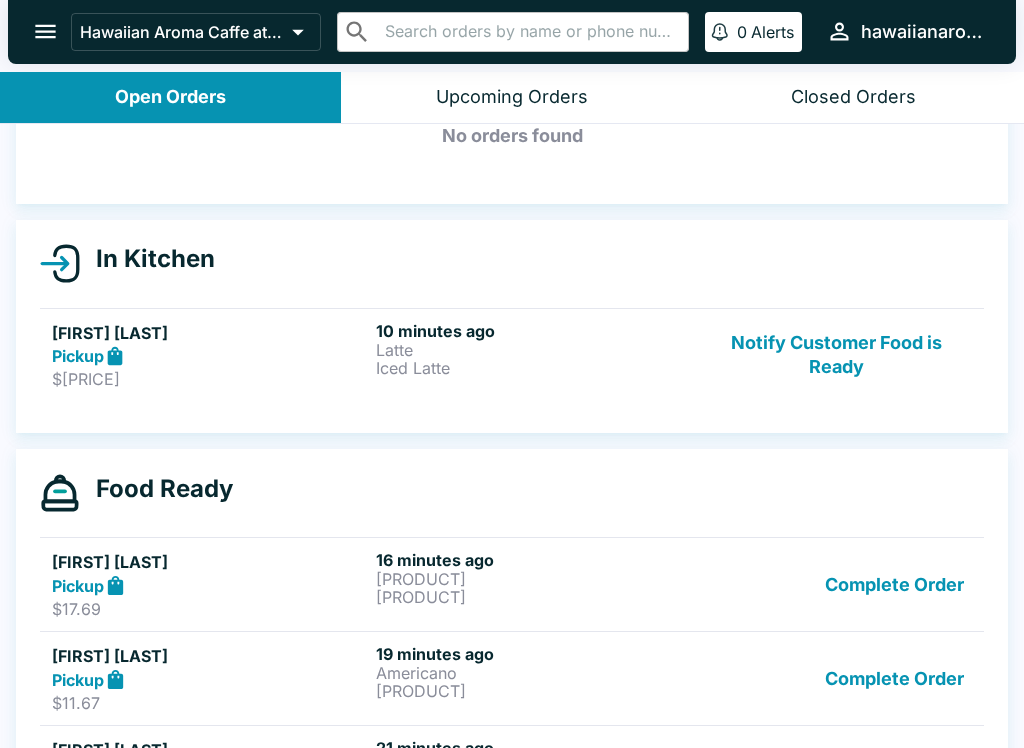 scroll, scrollTop: 3, scrollLeft: 0, axis: vertical 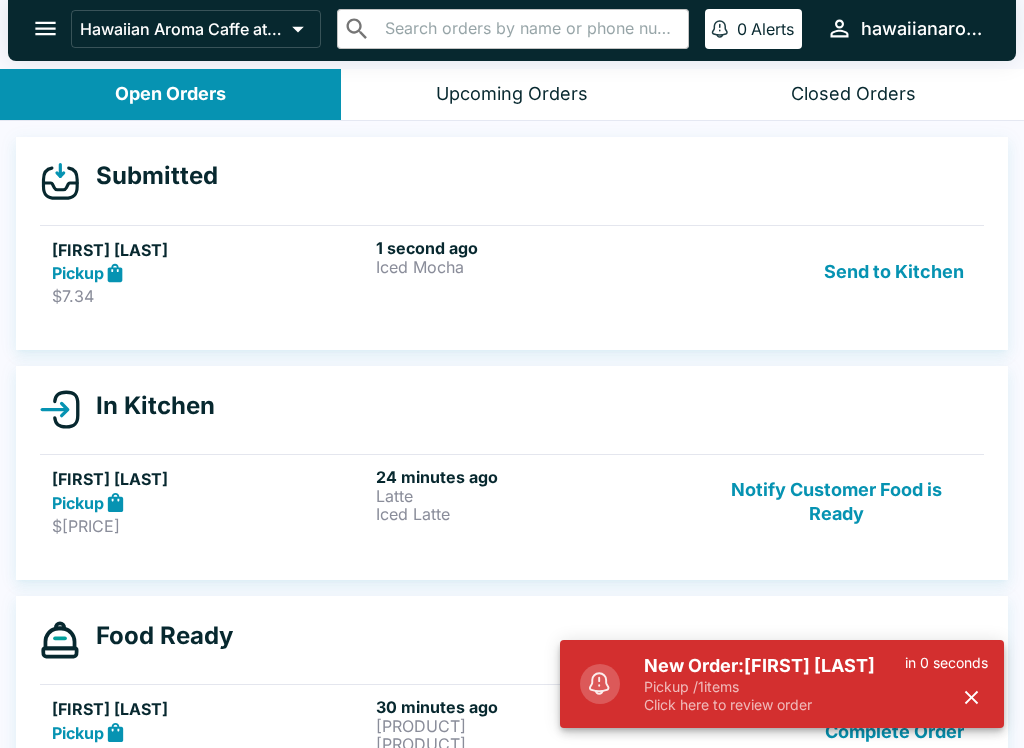 click on "Send to Kitchen" at bounding box center (894, 272) 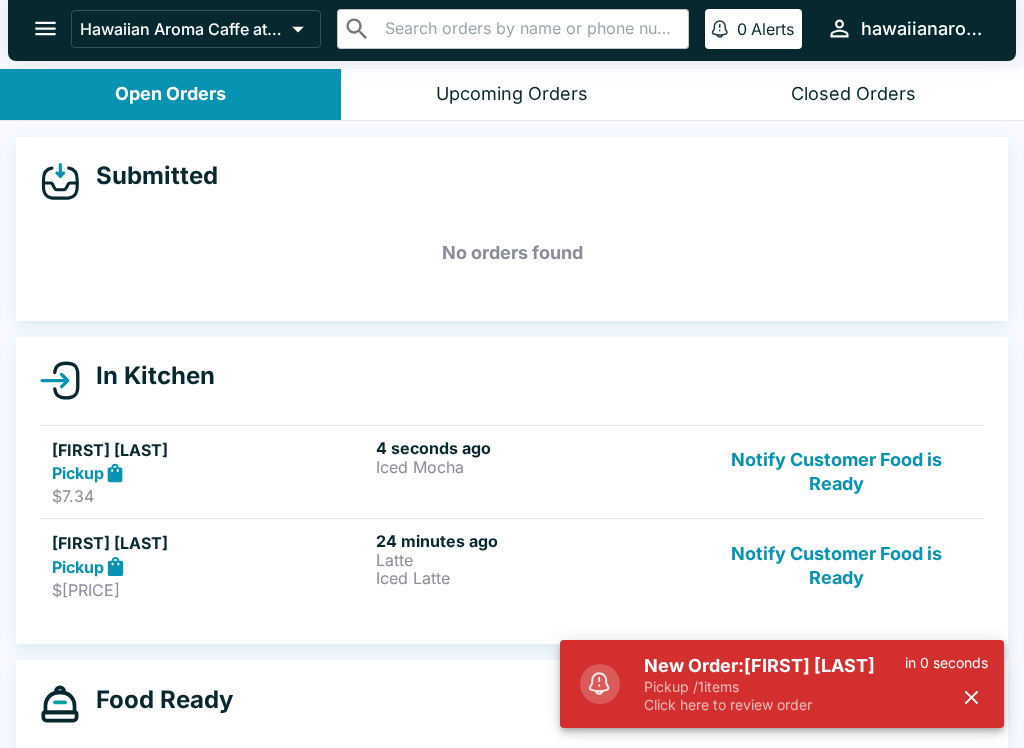 click on "Iced Mocha" at bounding box center (534, 467) 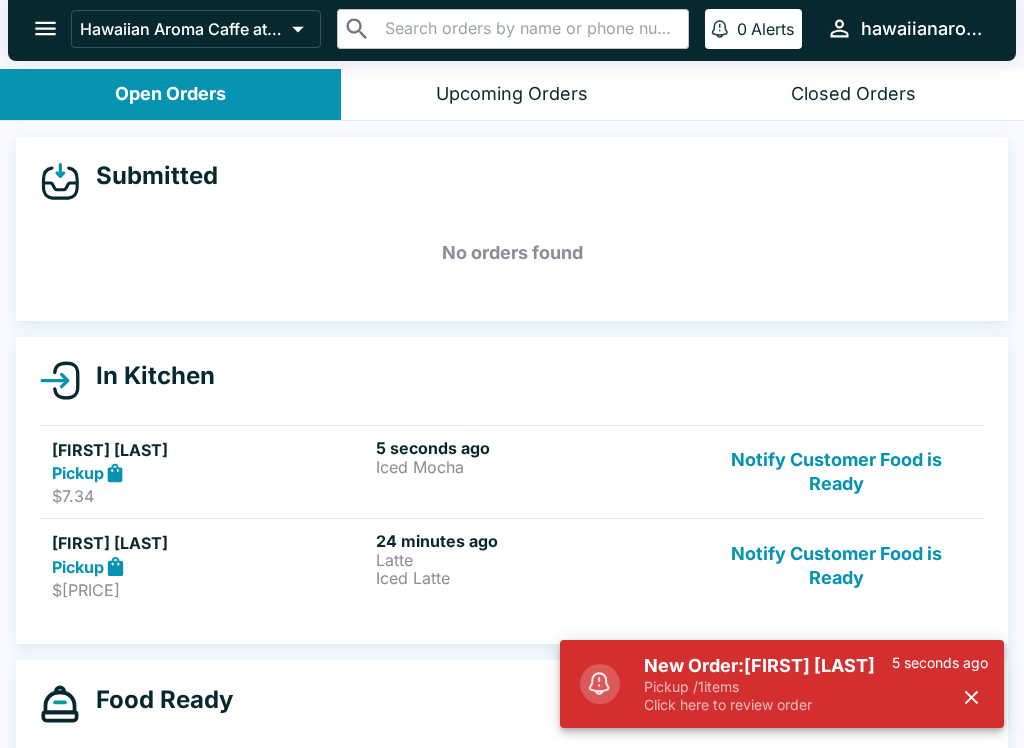 scroll, scrollTop: 0, scrollLeft: 0, axis: both 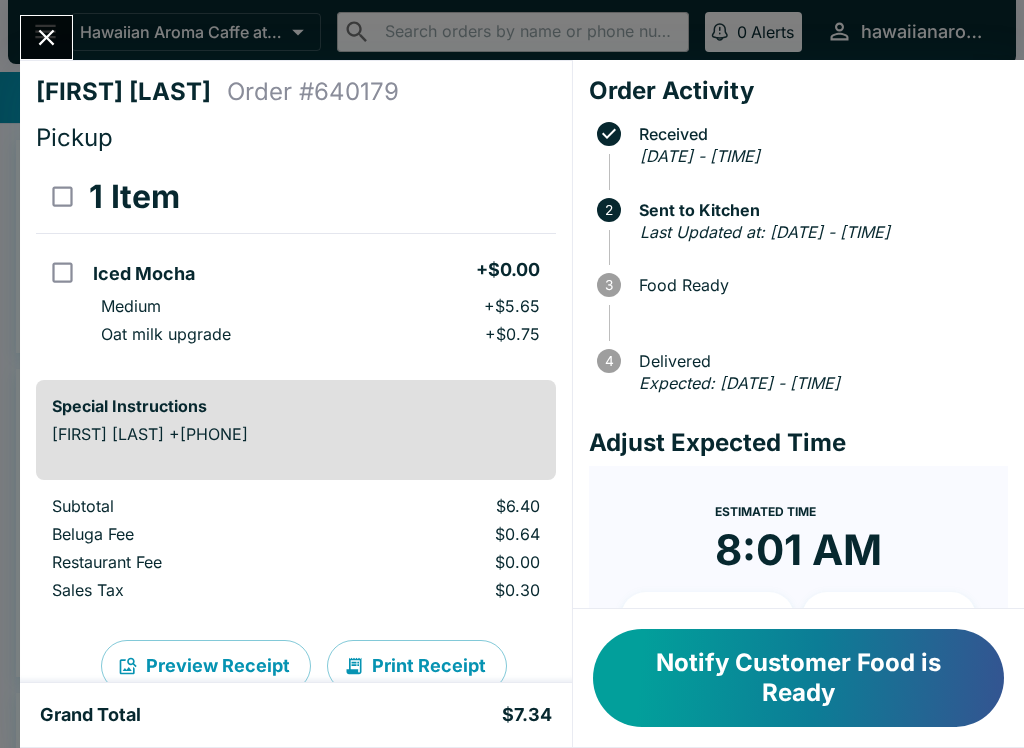 click 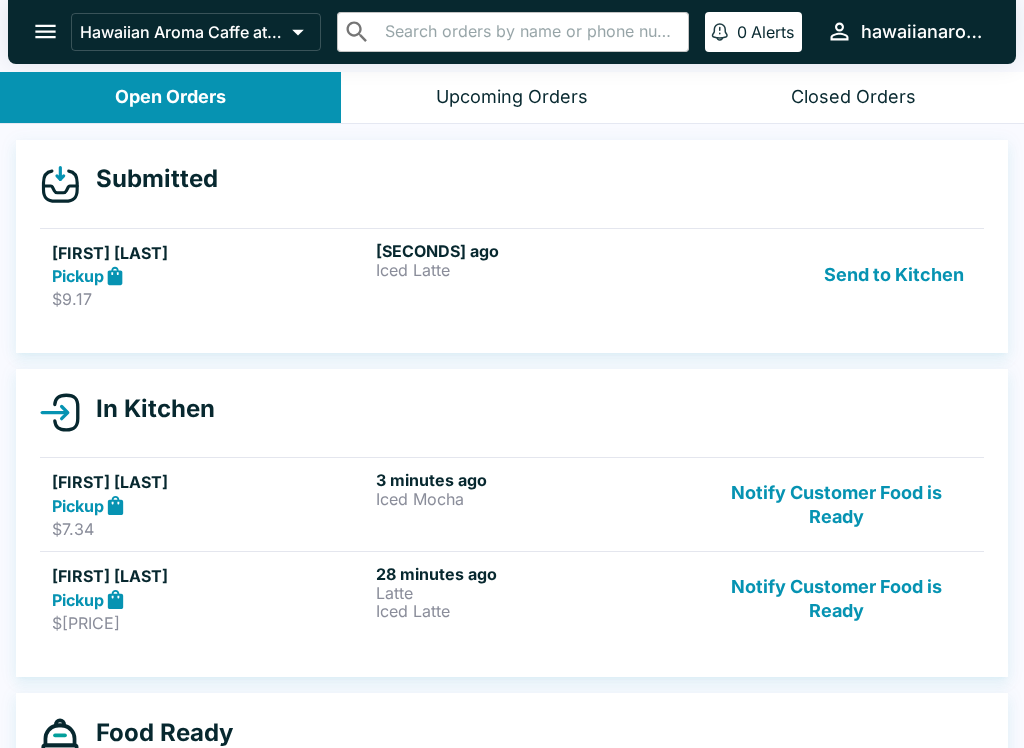 click on "Send to Kitchen" at bounding box center [894, 275] 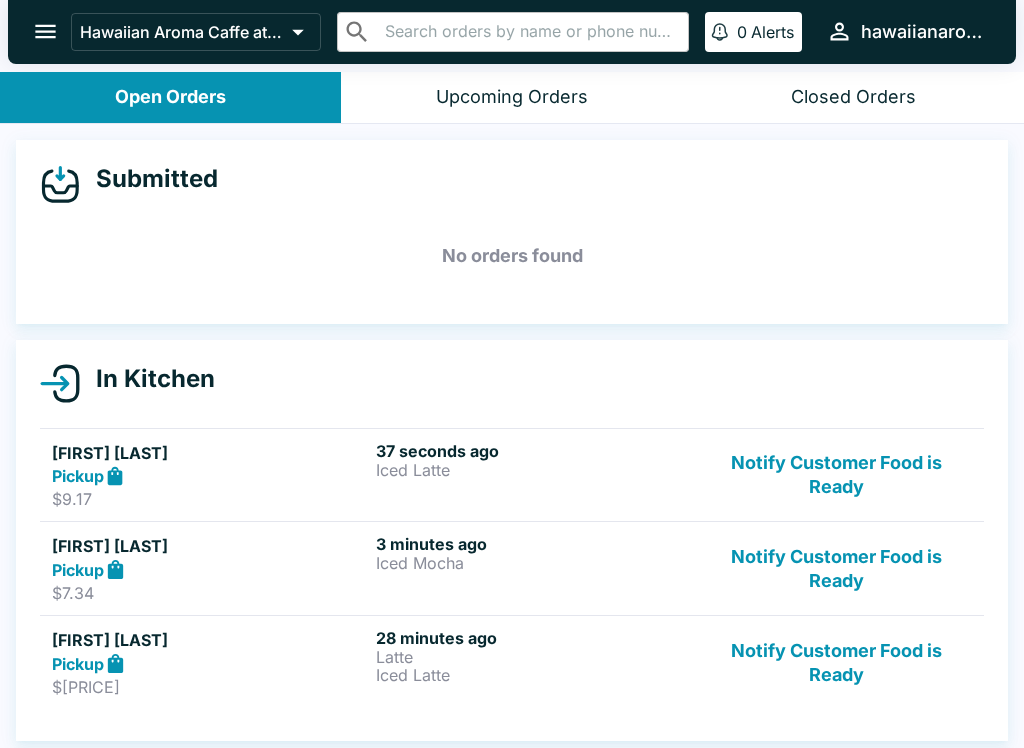 click on "[SECONDS] ago [PRODUCT]" at bounding box center [534, 475] 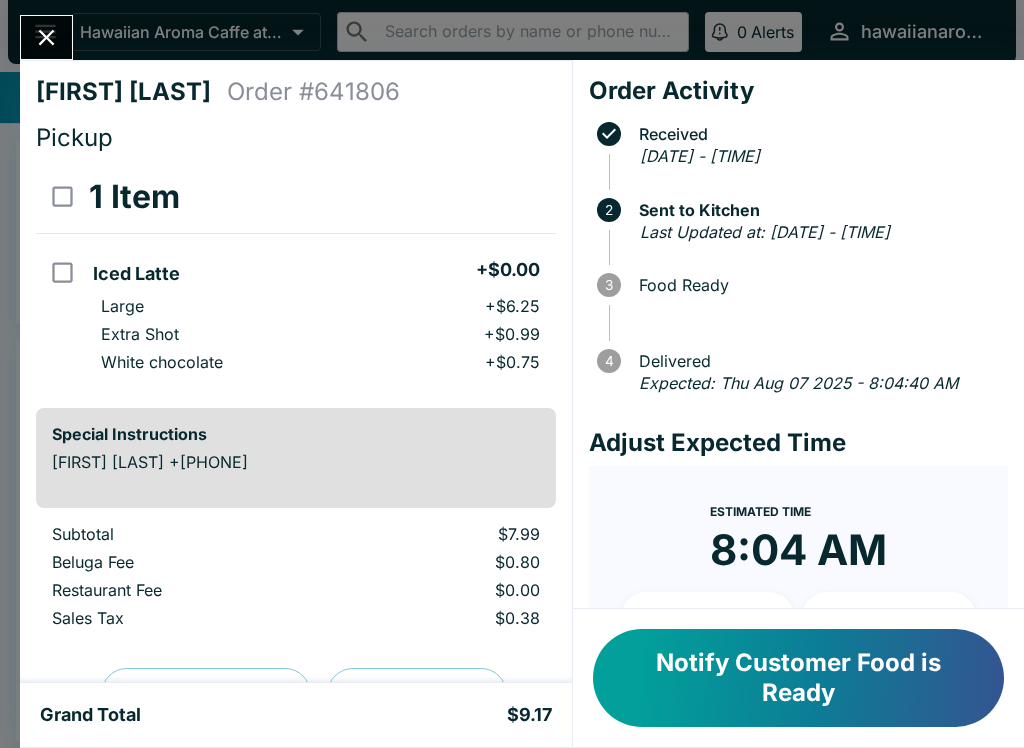 click on "Notify Customer Food is Ready" at bounding box center (798, 678) 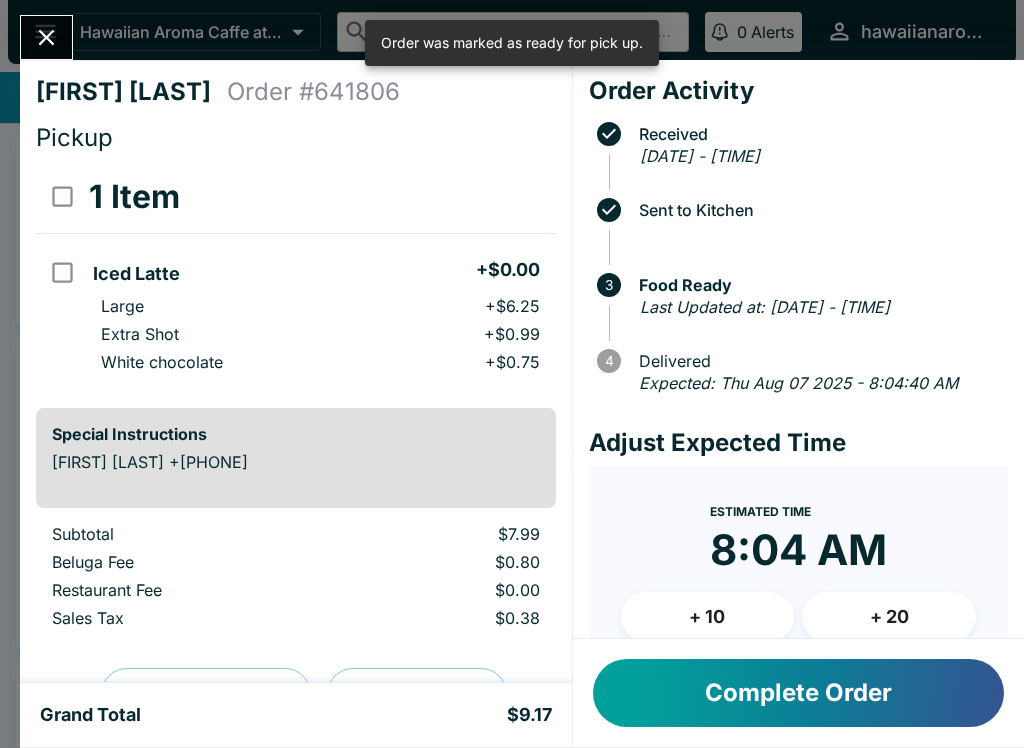 click at bounding box center (46, 37) 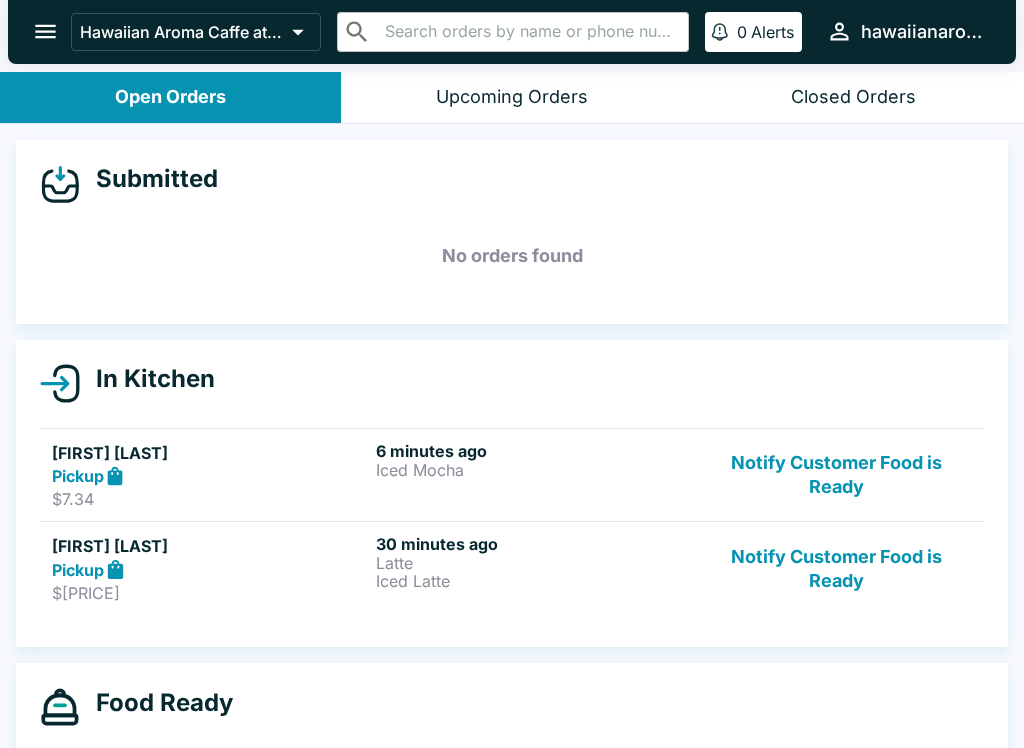 click on "Notify Customer Food is Ready" at bounding box center [836, 568] 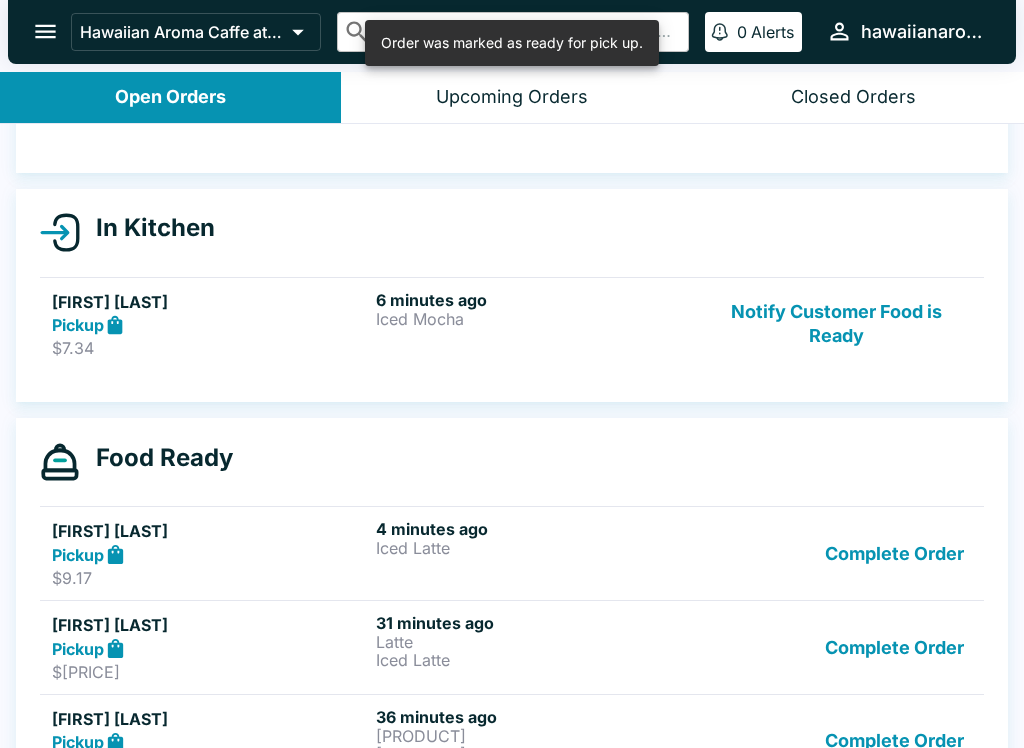 scroll, scrollTop: 170, scrollLeft: 0, axis: vertical 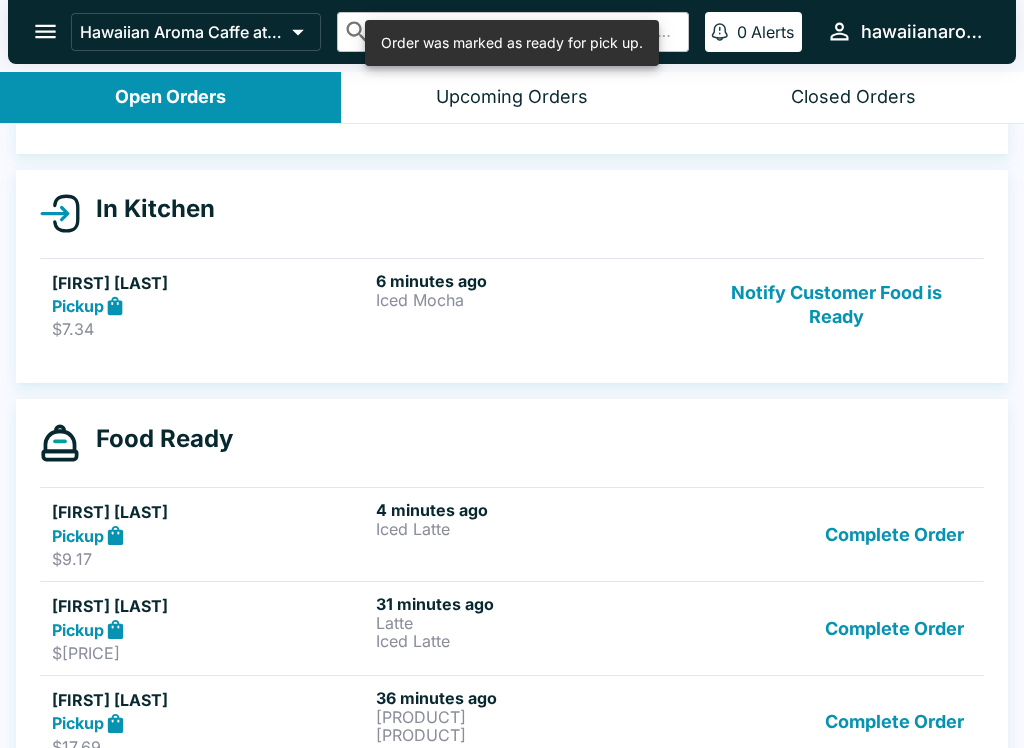 click on "Complete Order" at bounding box center [894, 628] 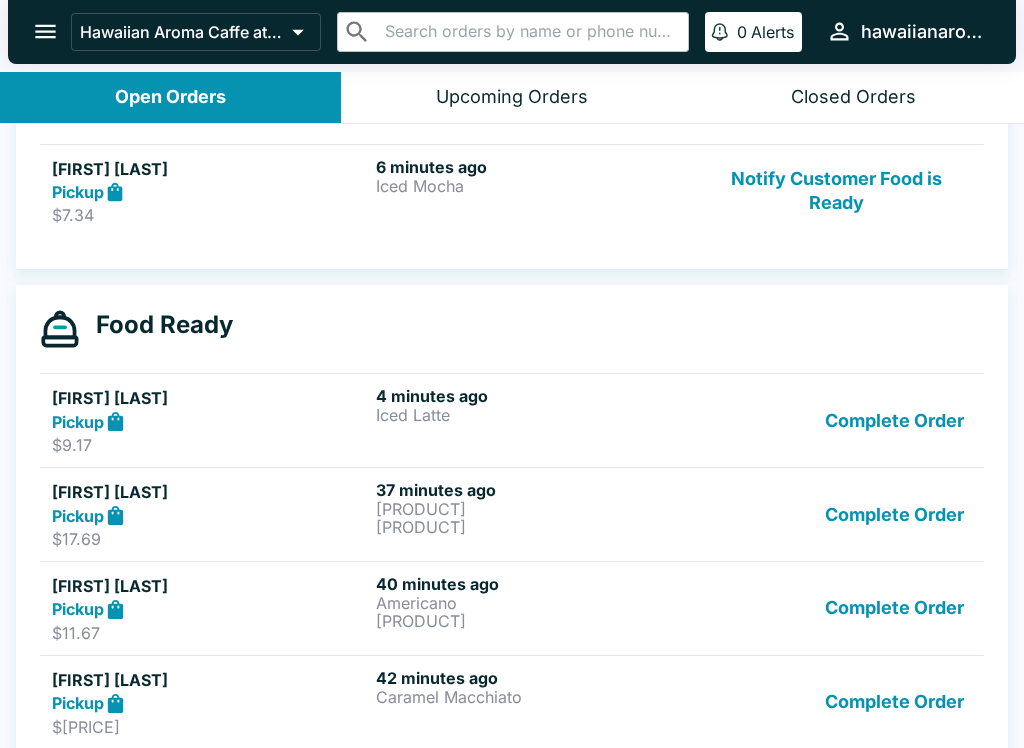 scroll, scrollTop: 347, scrollLeft: 0, axis: vertical 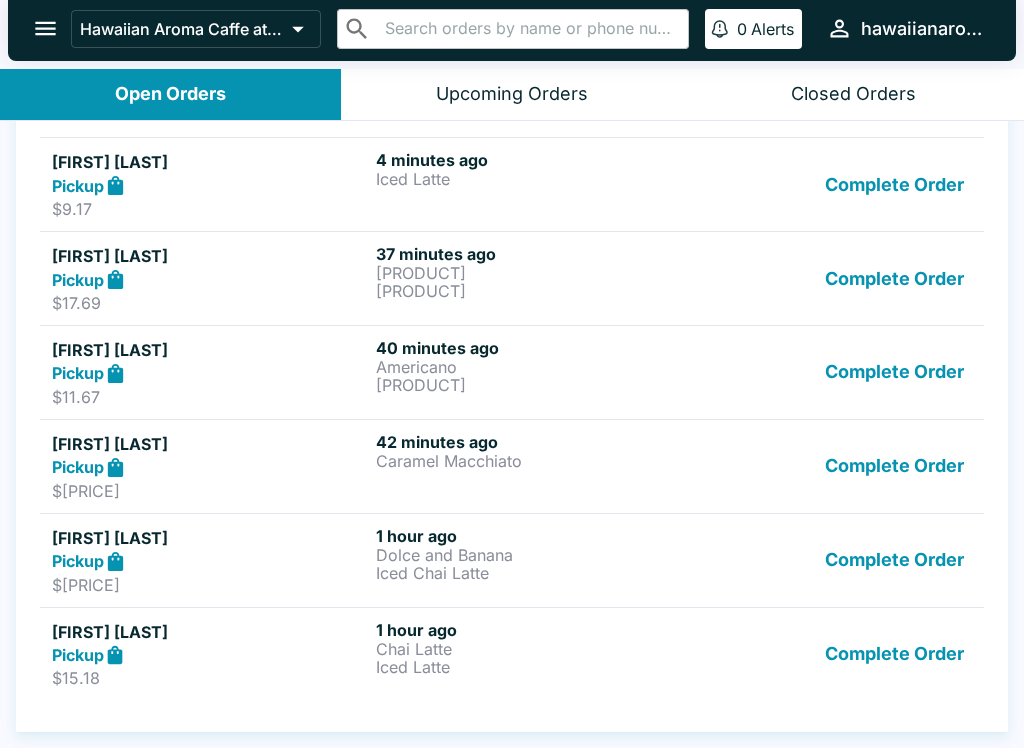 click on "Complete Order" at bounding box center (894, 654) 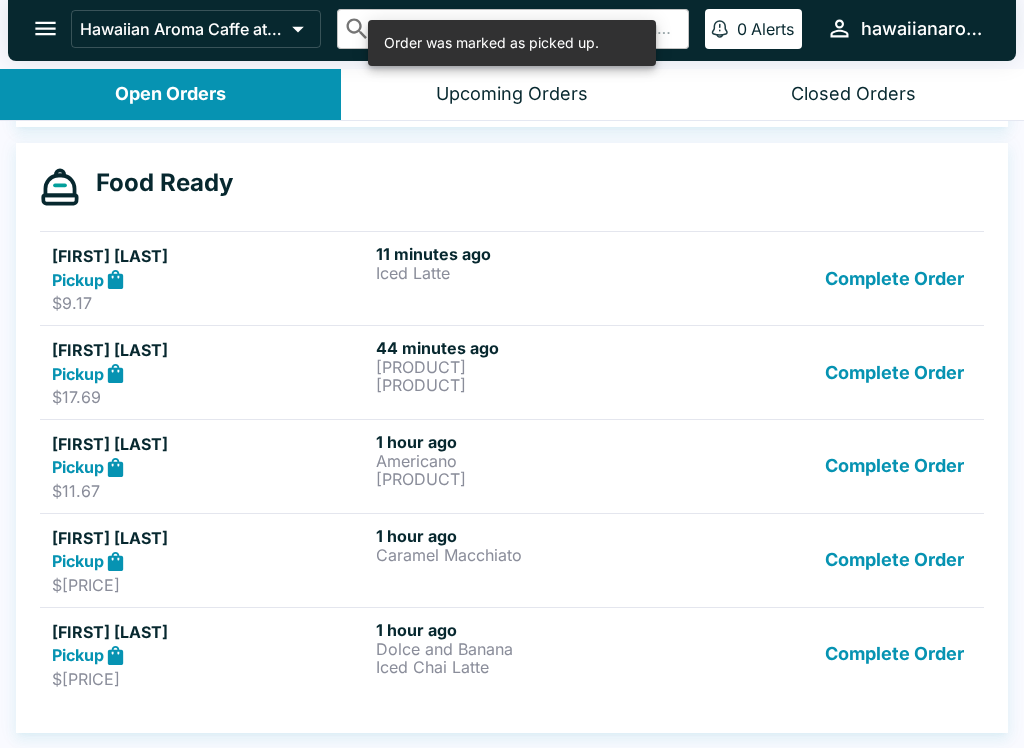 click on "Complete Order" at bounding box center (894, 654) 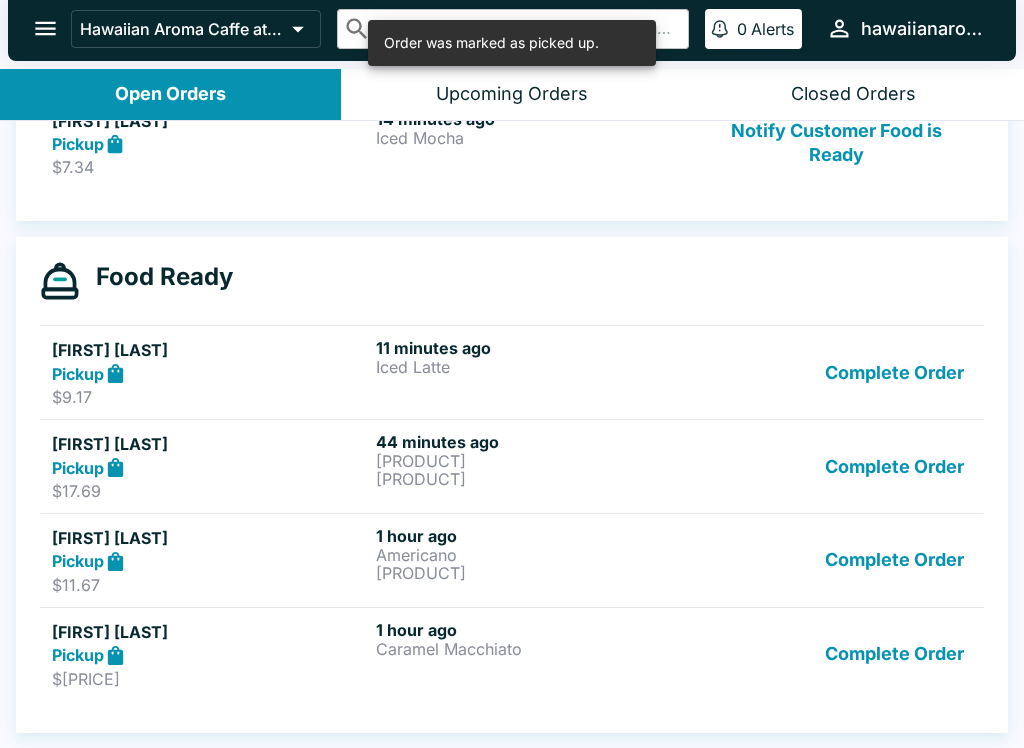 click on "Complete Order" at bounding box center (894, 654) 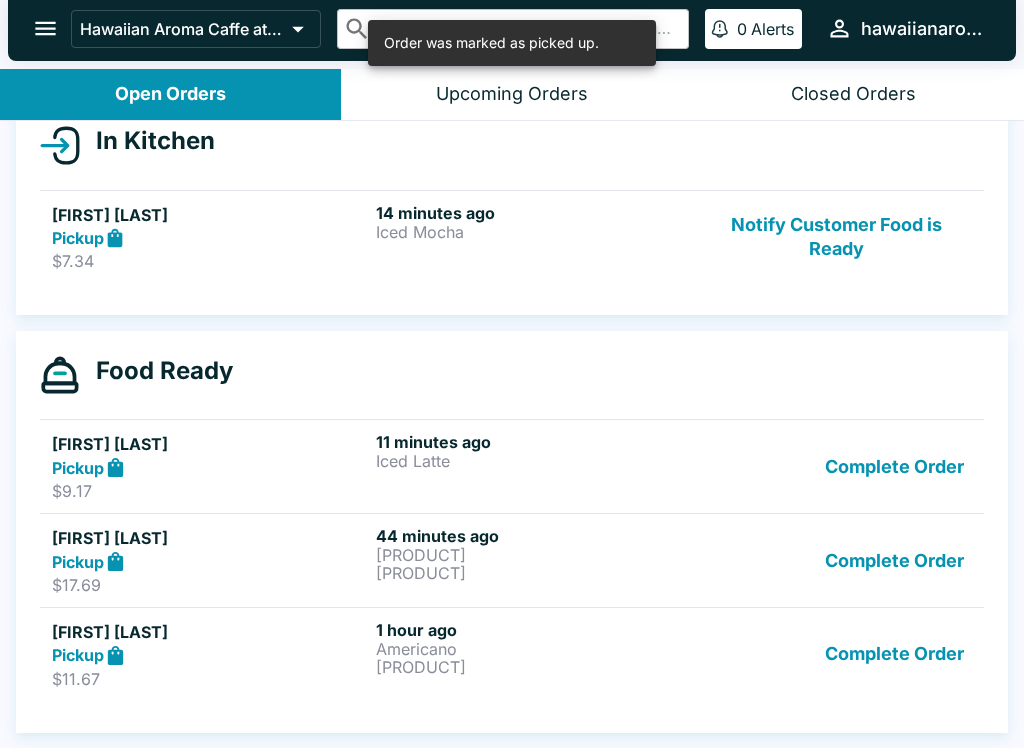 click on "Complete Order" at bounding box center (894, 654) 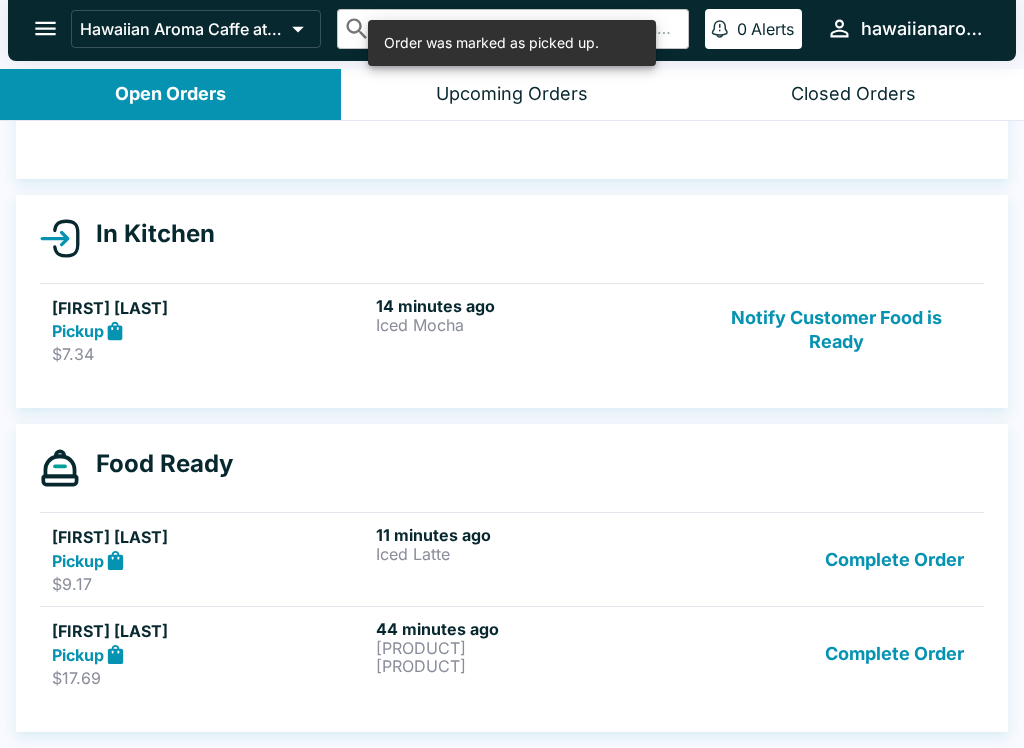 click on "Complete Order" at bounding box center [894, 653] 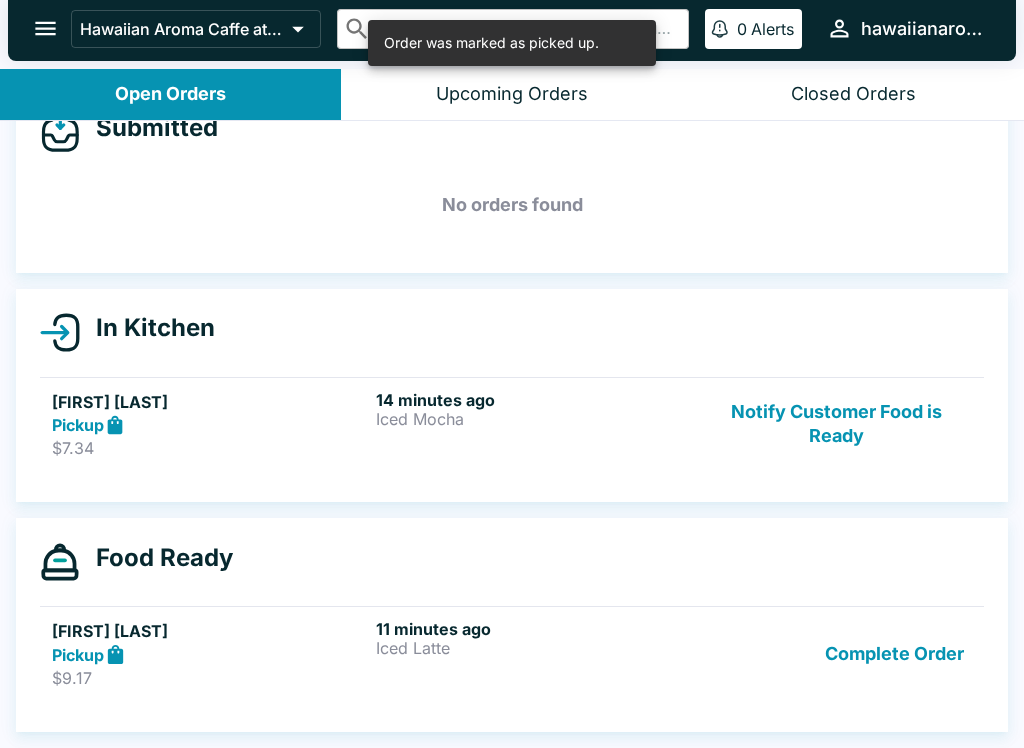 scroll, scrollTop: 7, scrollLeft: 0, axis: vertical 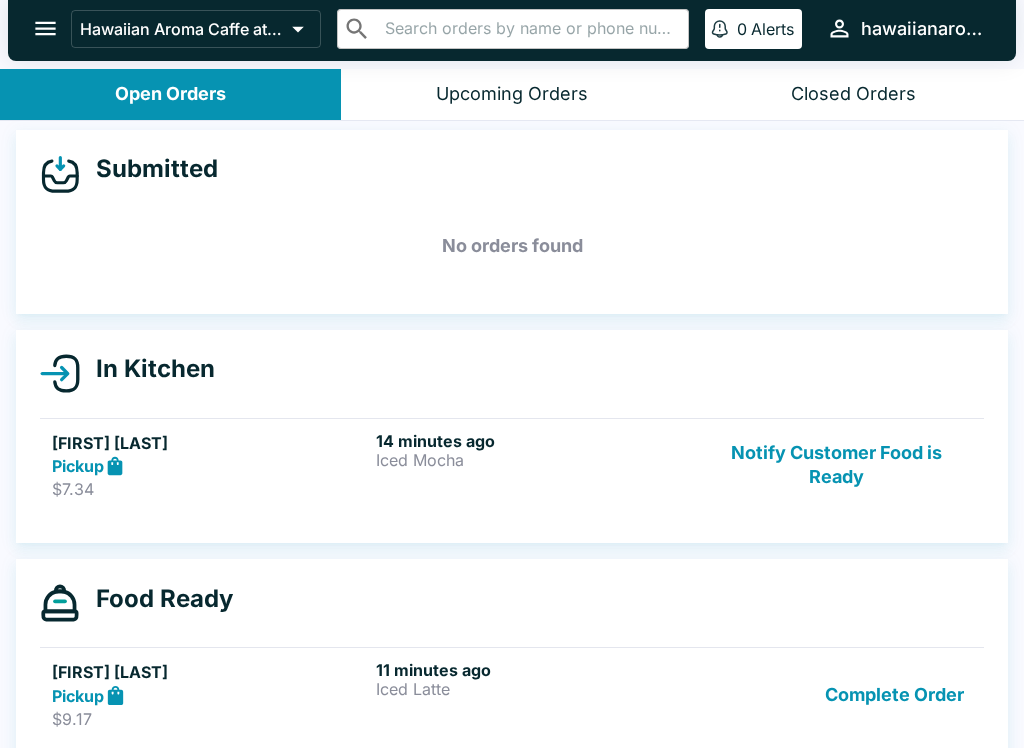 click on "Notify Customer Food is Ready" at bounding box center (836, 465) 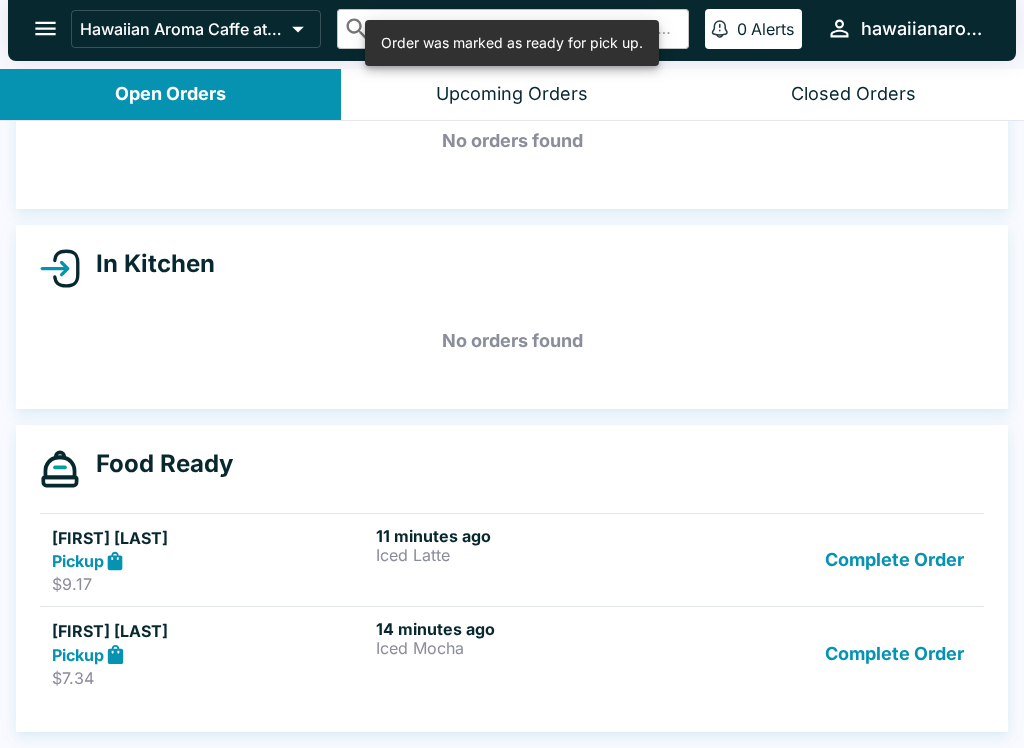 click on "Complete Order" at bounding box center (894, 560) 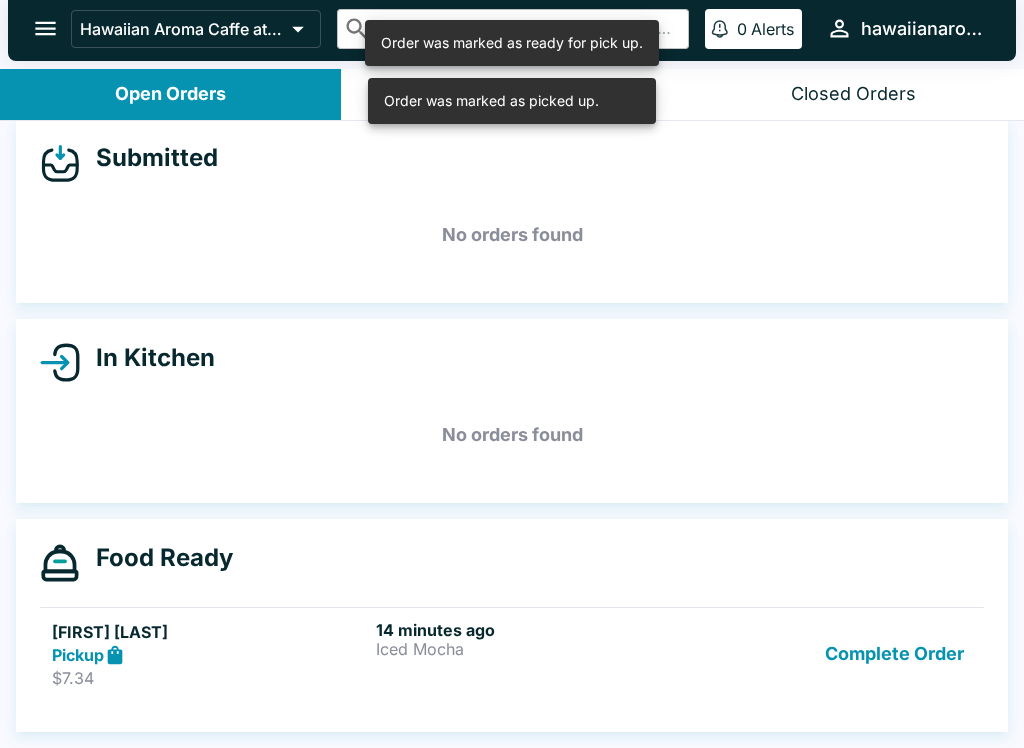 scroll, scrollTop: 18, scrollLeft: 0, axis: vertical 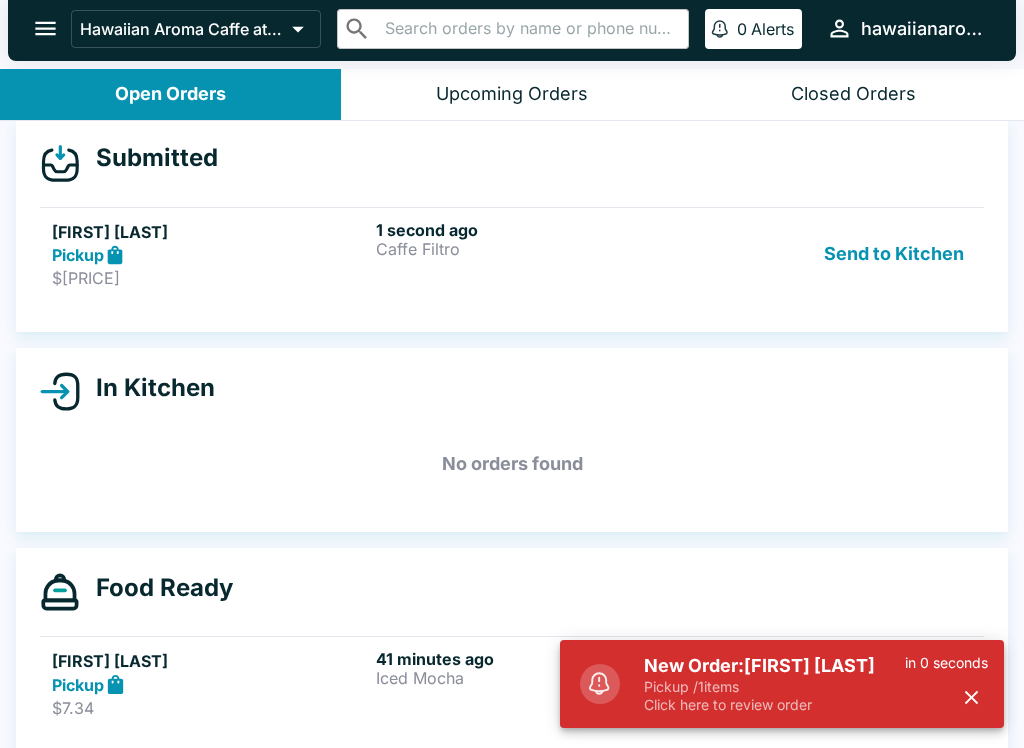 click on "Send to Kitchen" at bounding box center (894, 254) 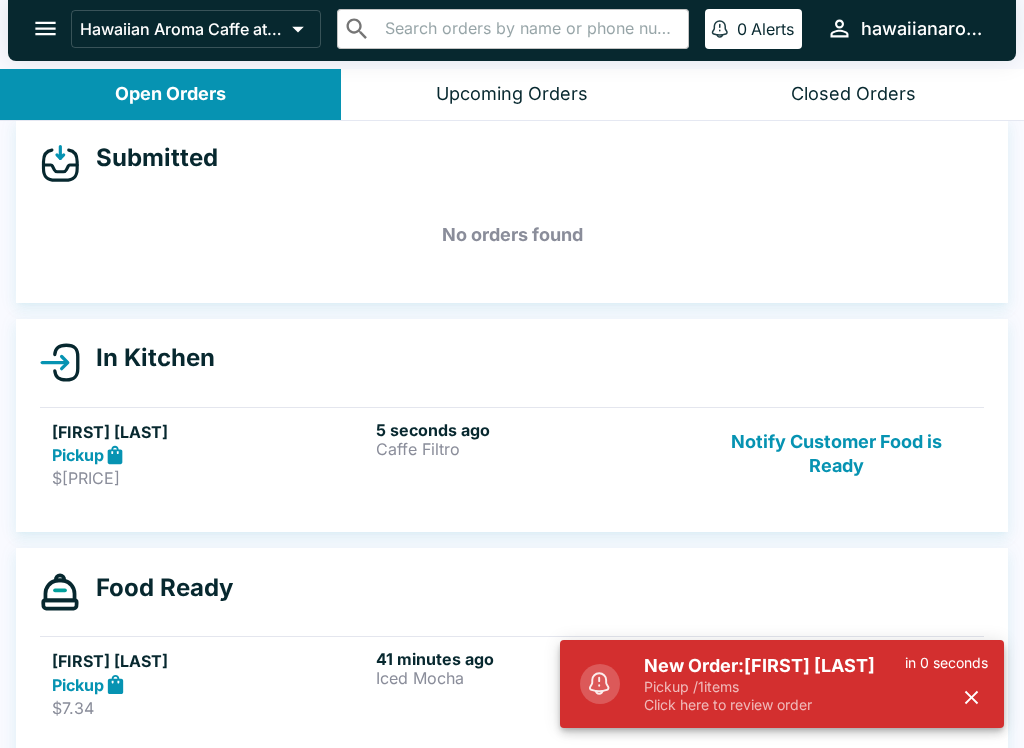 click on "[SECONDS] ago [PRODUCT]" at bounding box center (534, 454) 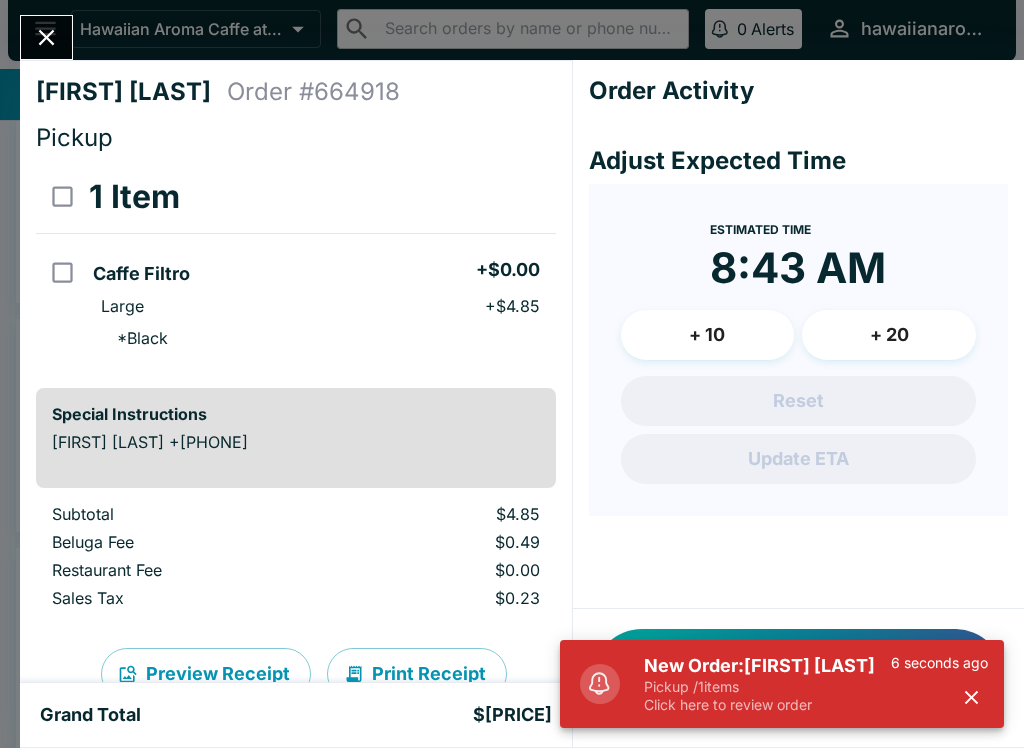 scroll, scrollTop: 0, scrollLeft: 0, axis: both 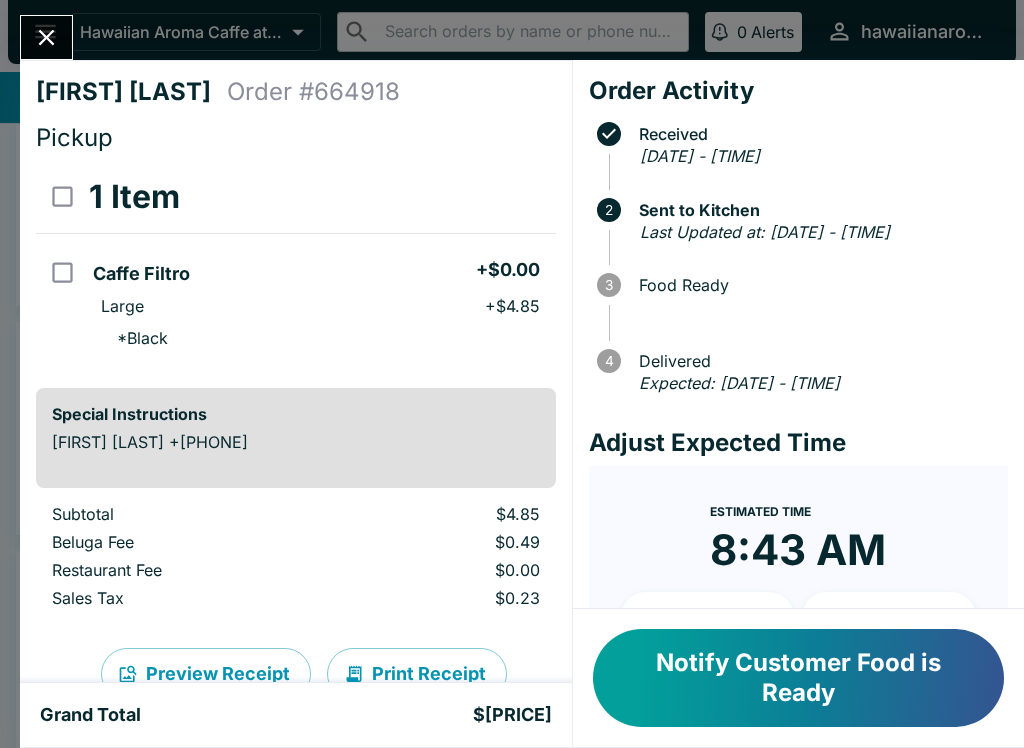 click on "Notify Customer Food is Ready" at bounding box center [798, 678] 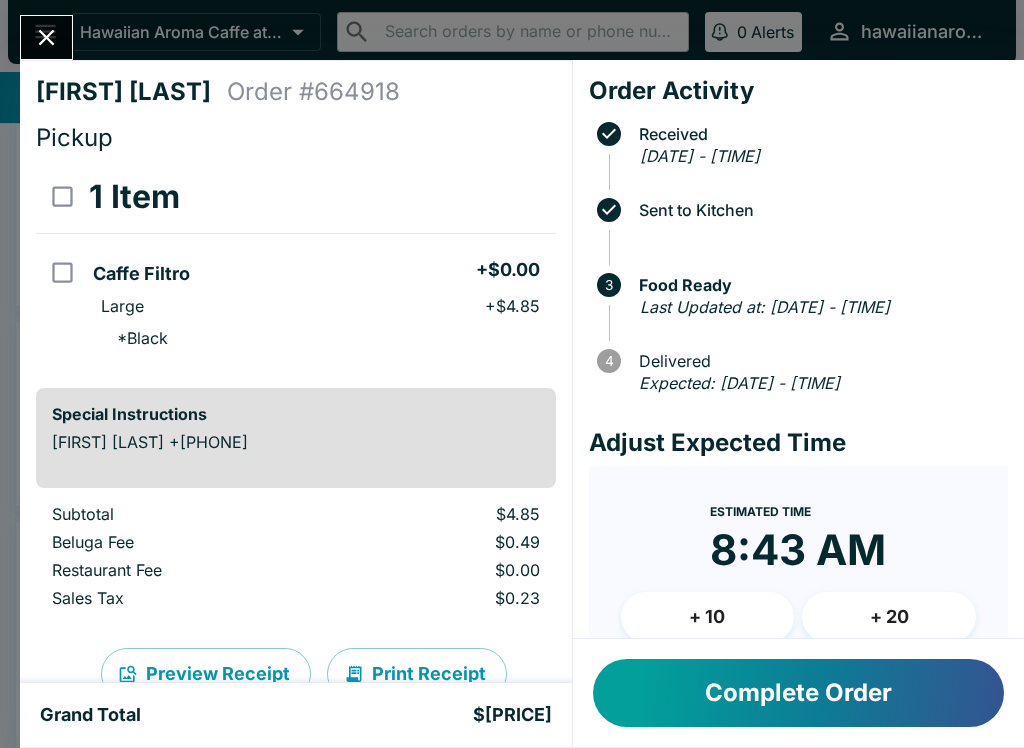 click on "Complete Order" at bounding box center (798, 693) 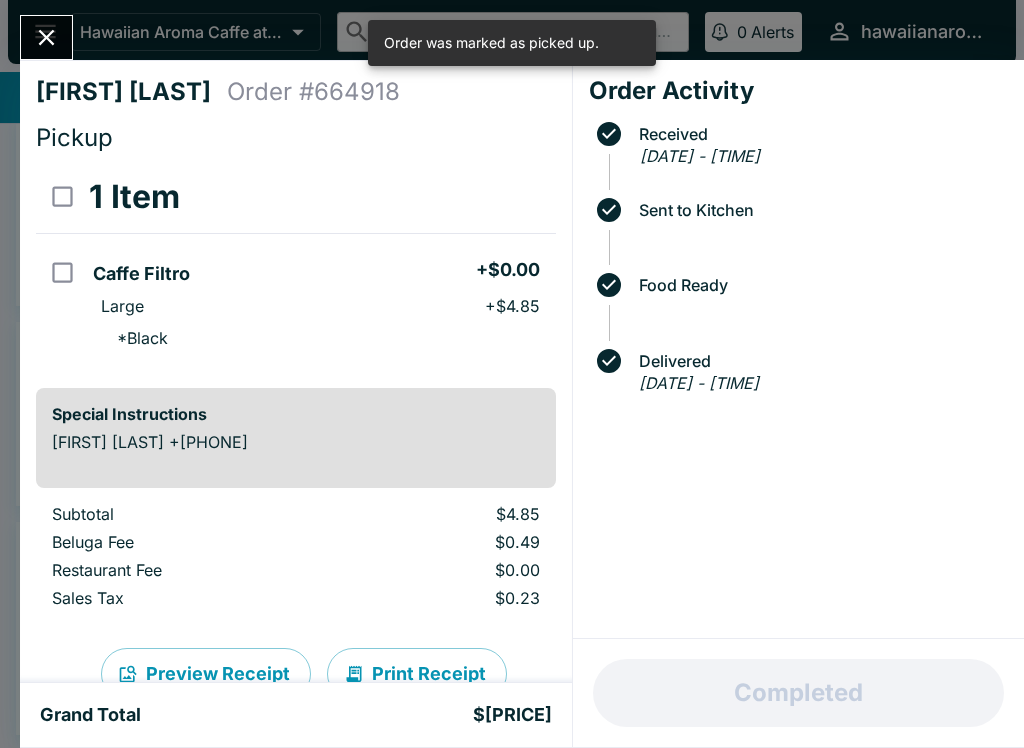 click 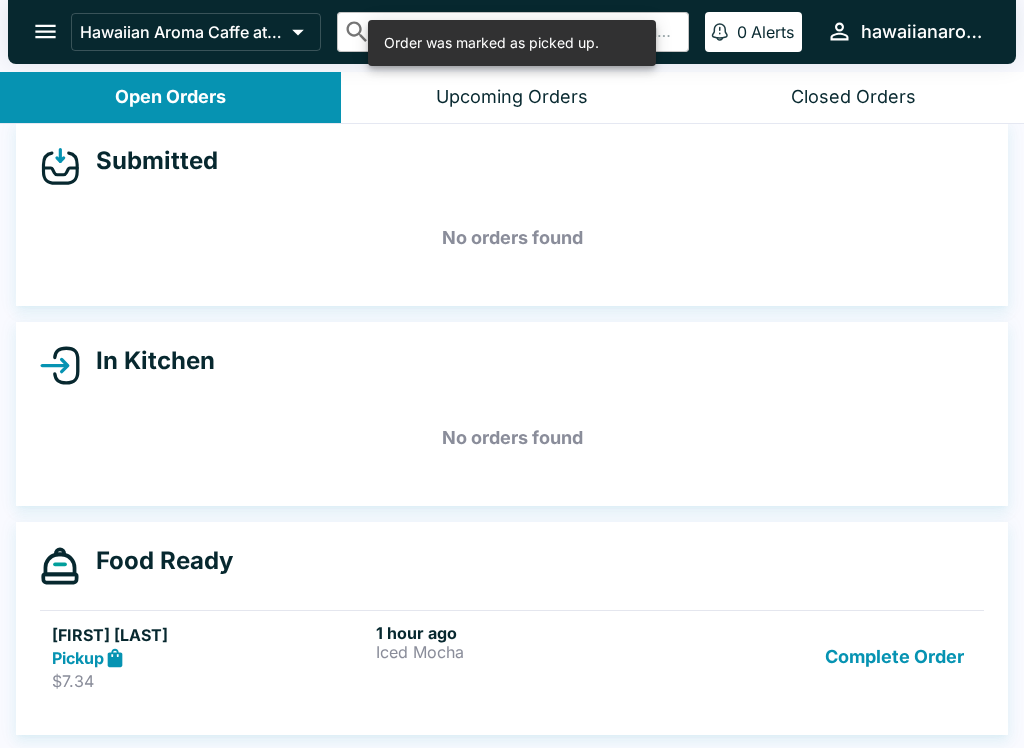 scroll, scrollTop: 3, scrollLeft: 0, axis: vertical 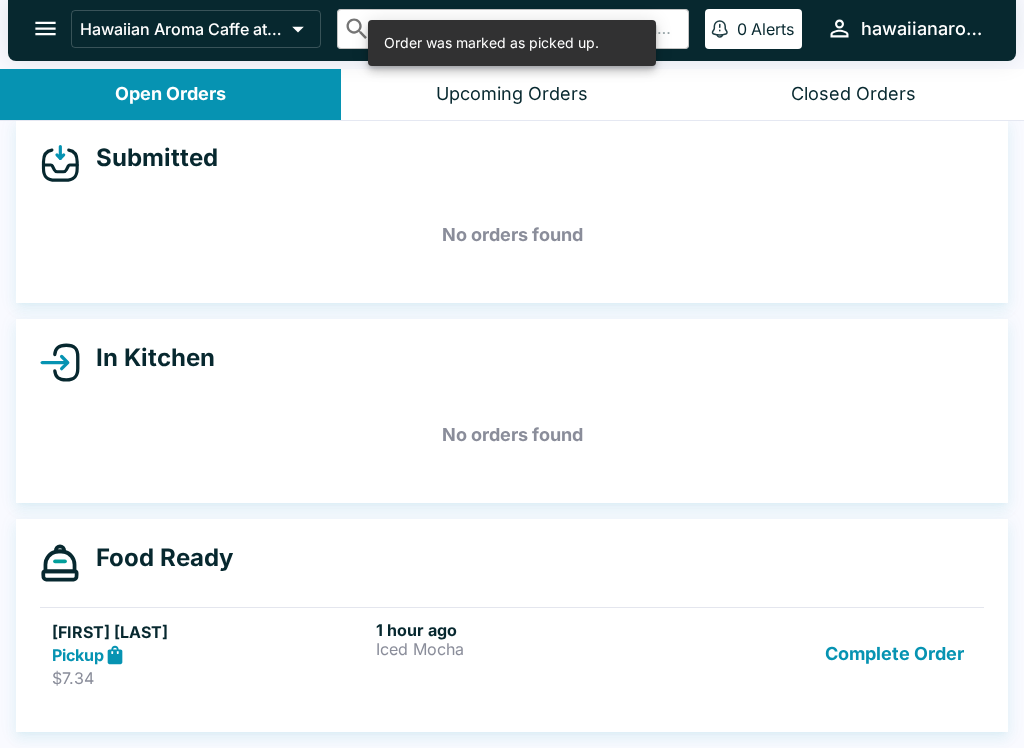 click on "Complete Order" at bounding box center (894, 654) 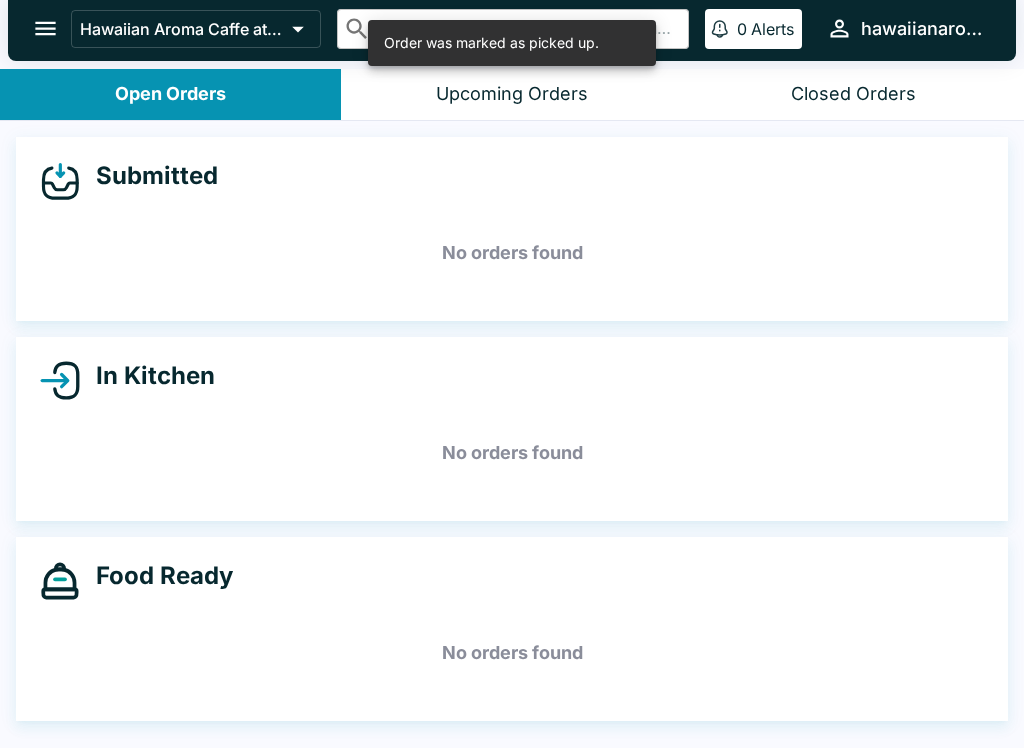 scroll, scrollTop: 0, scrollLeft: 0, axis: both 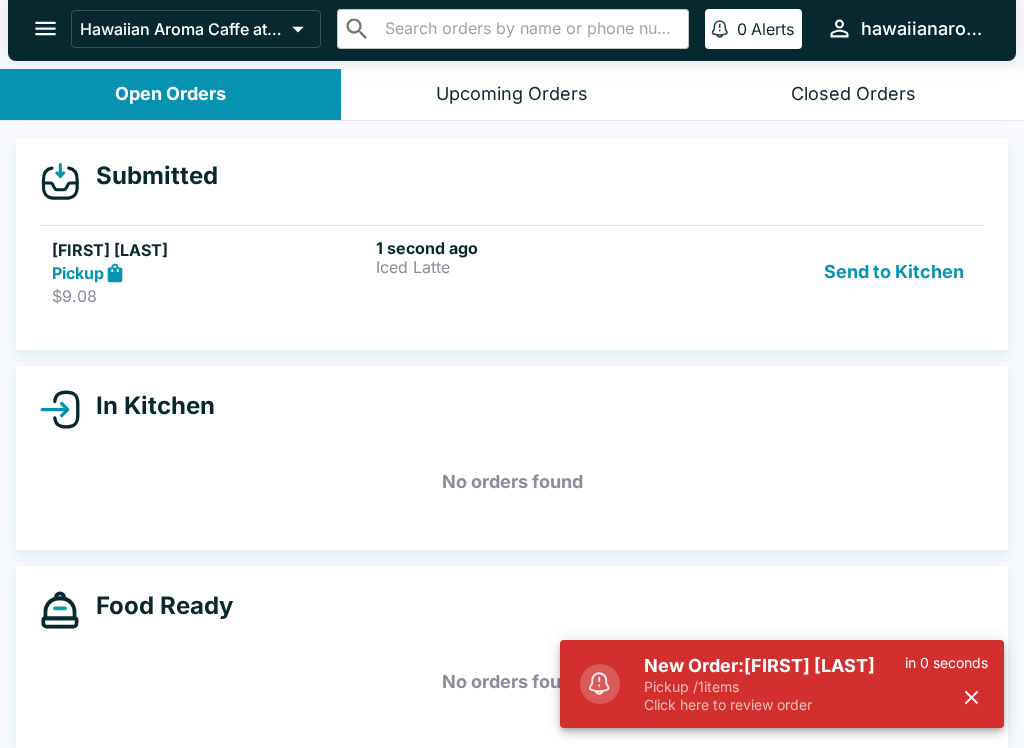 click on "New Order:  [FIRST] [LAST]" at bounding box center [774, 666] 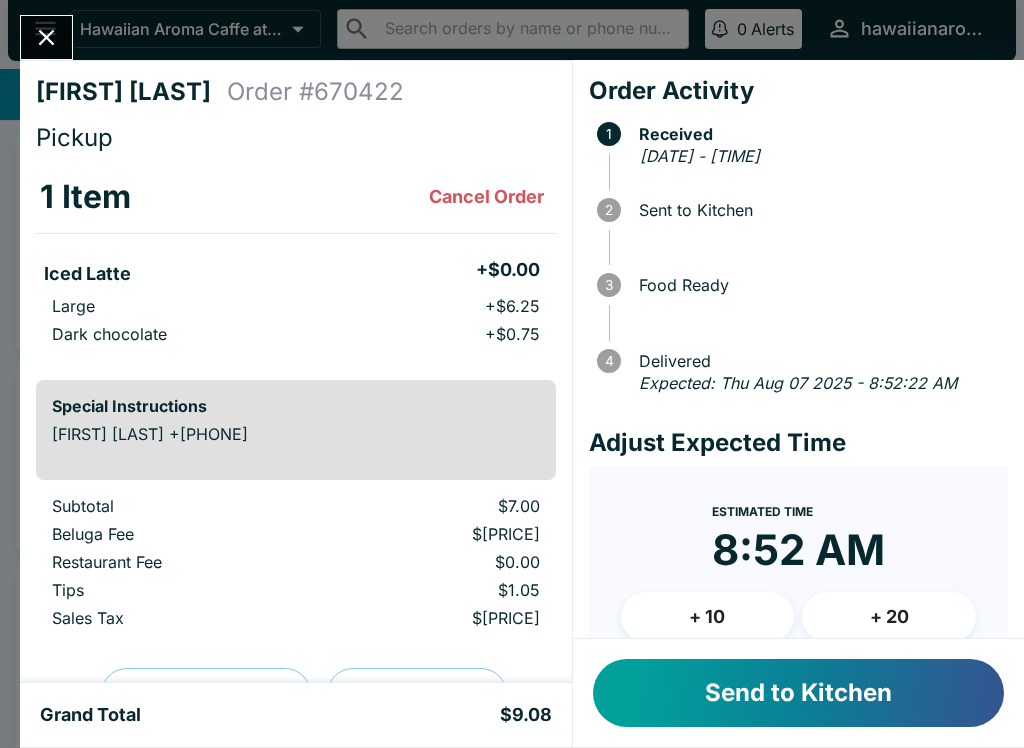 click on "Send to Kitchen" at bounding box center [798, 693] 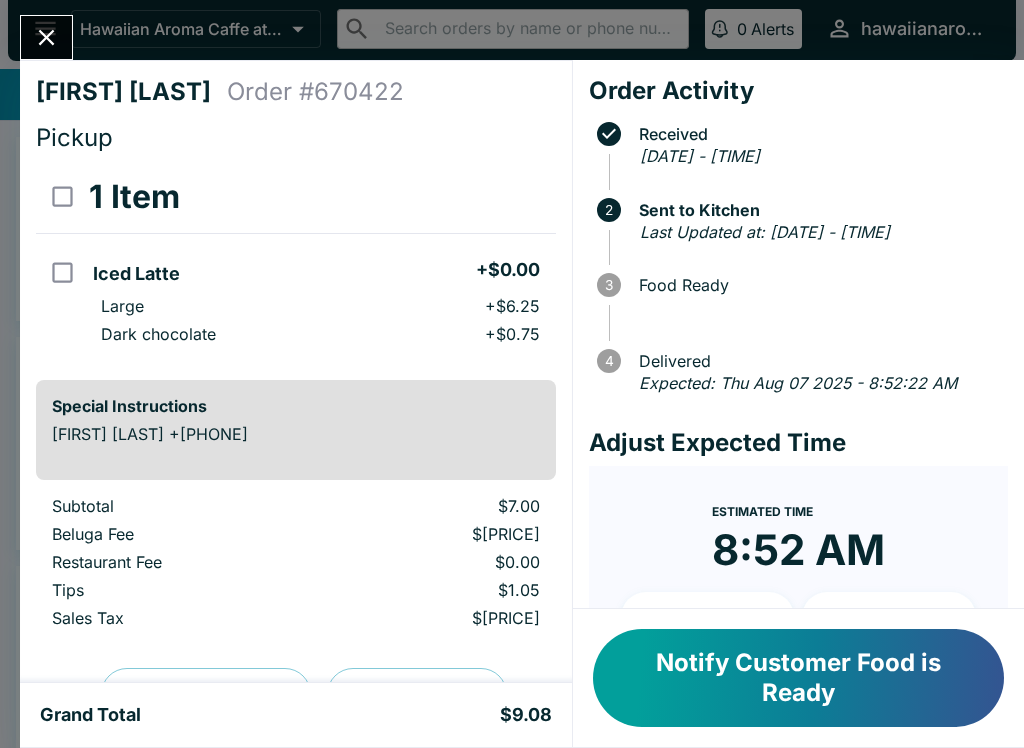 click 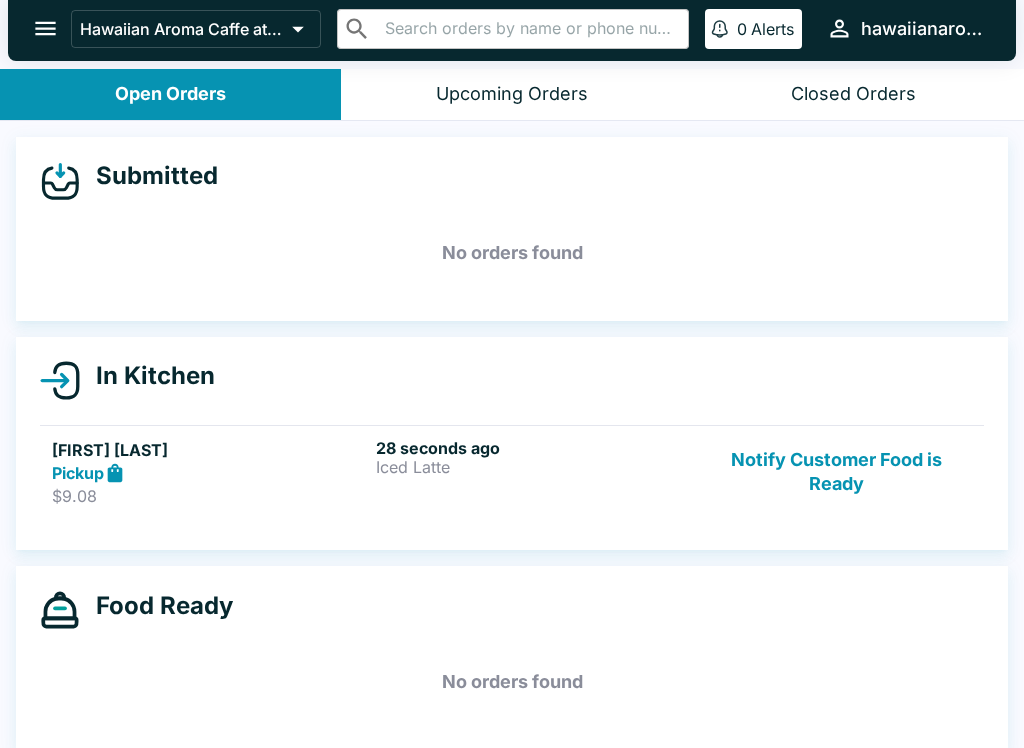 click on "Pickup" at bounding box center [210, 473] 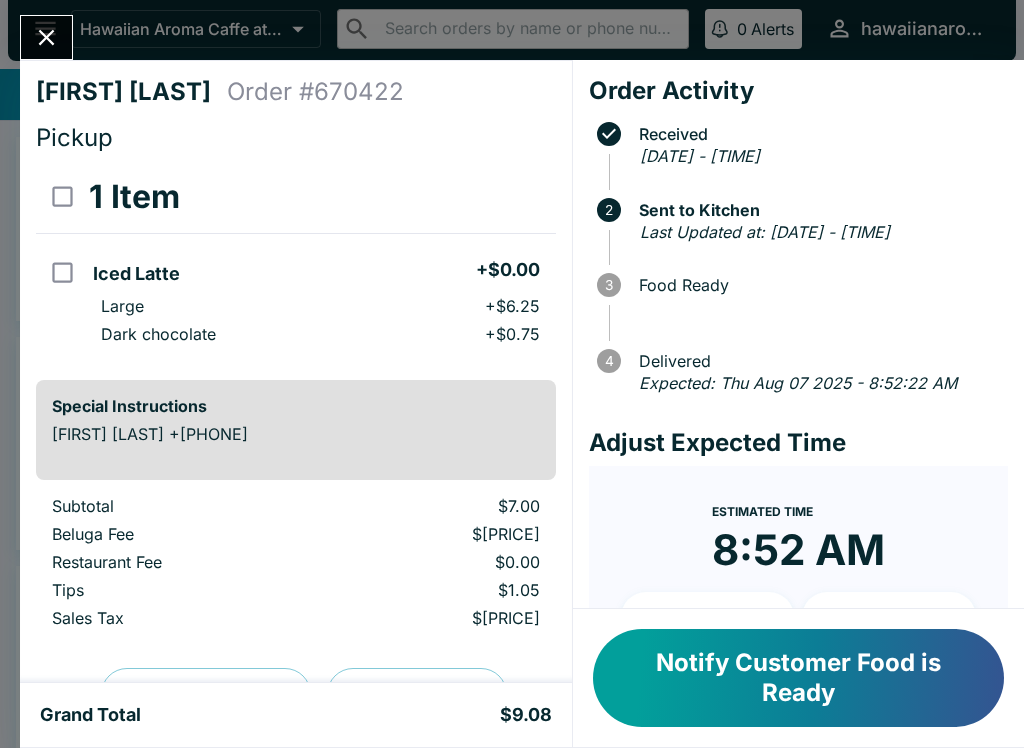 scroll, scrollTop: 0, scrollLeft: 0, axis: both 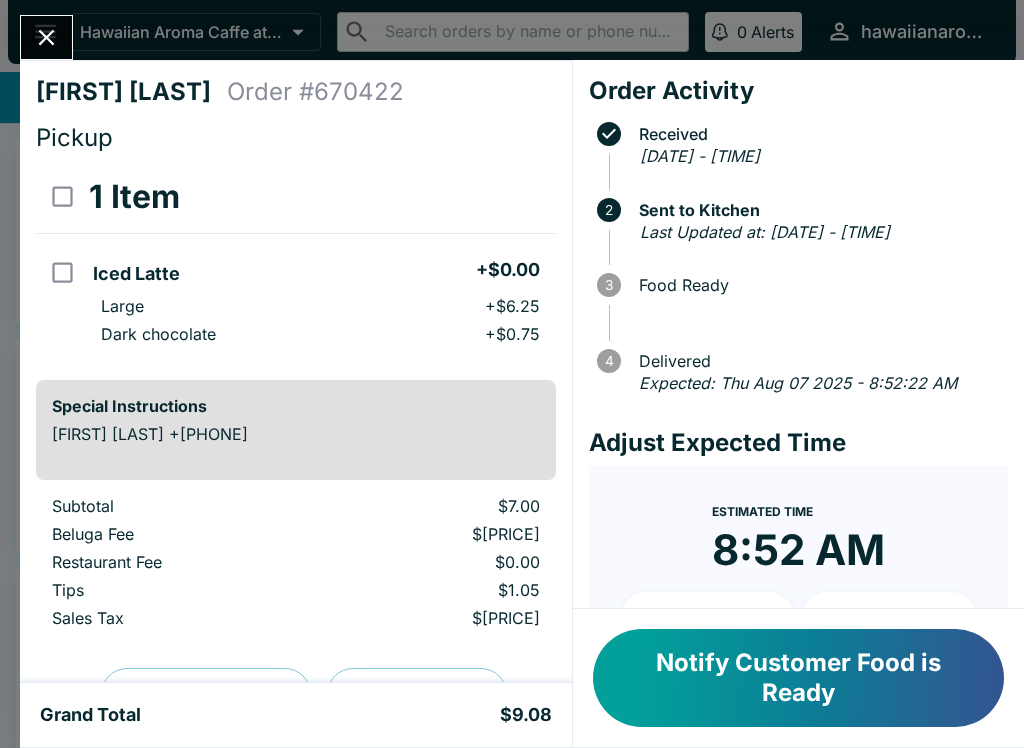 click on "Notify Customer Food is Ready" at bounding box center (798, 678) 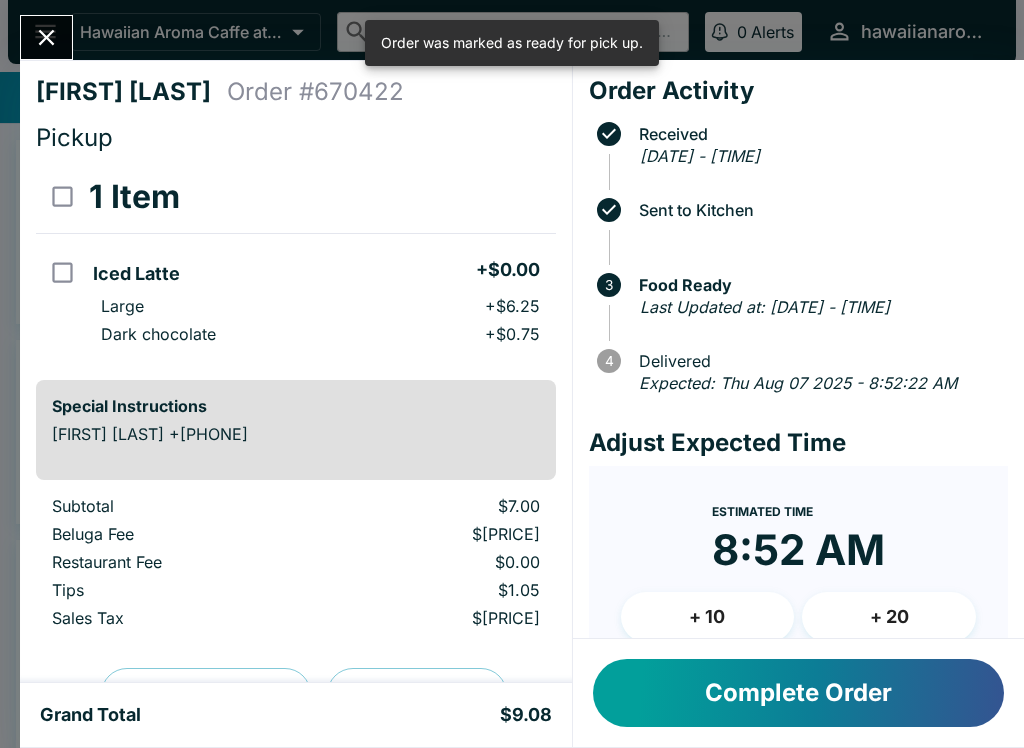 click 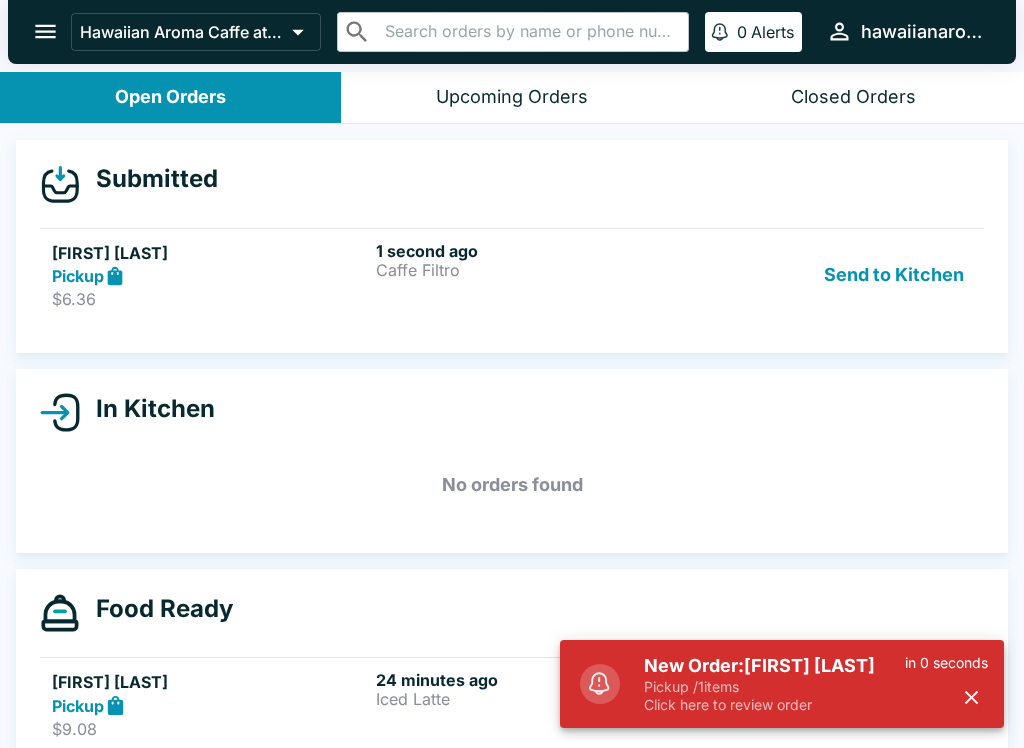 click on "Click here to review order" at bounding box center [774, 705] 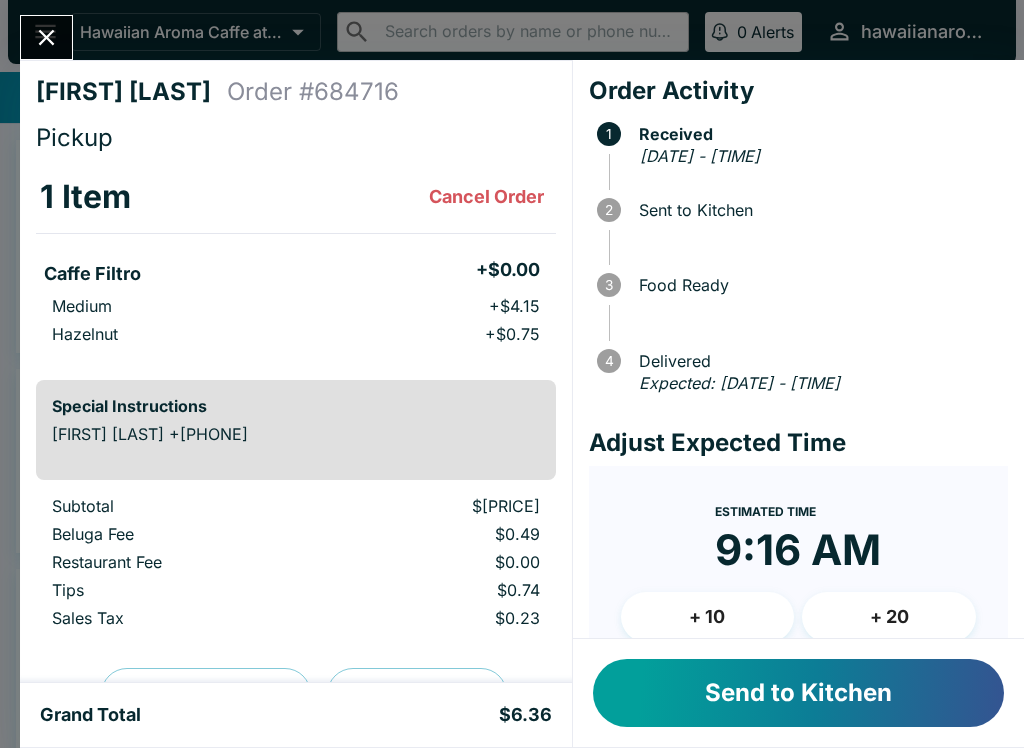 click on "1 Received [DATE] - [TIME] 2 Sent to Kitchen   3 Food Ready   4 Delivered Expected: [DATE] - [TIME]" at bounding box center [802, 255] 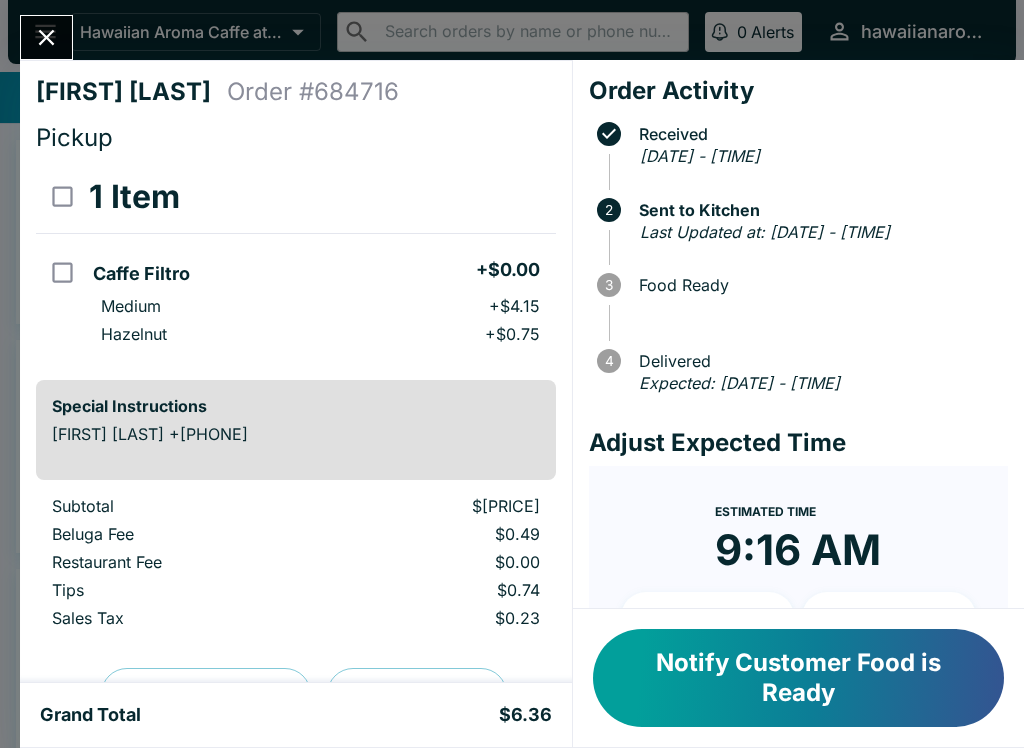 click on "Notify Customer Food is Ready" at bounding box center [798, 678] 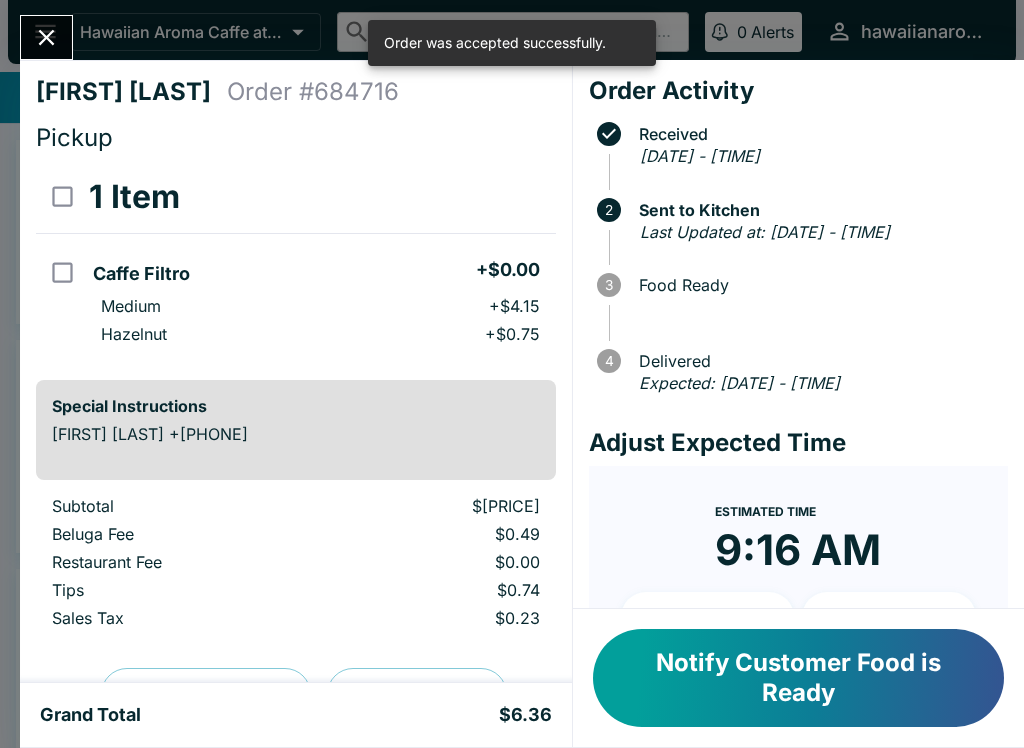 click at bounding box center [46, 37] 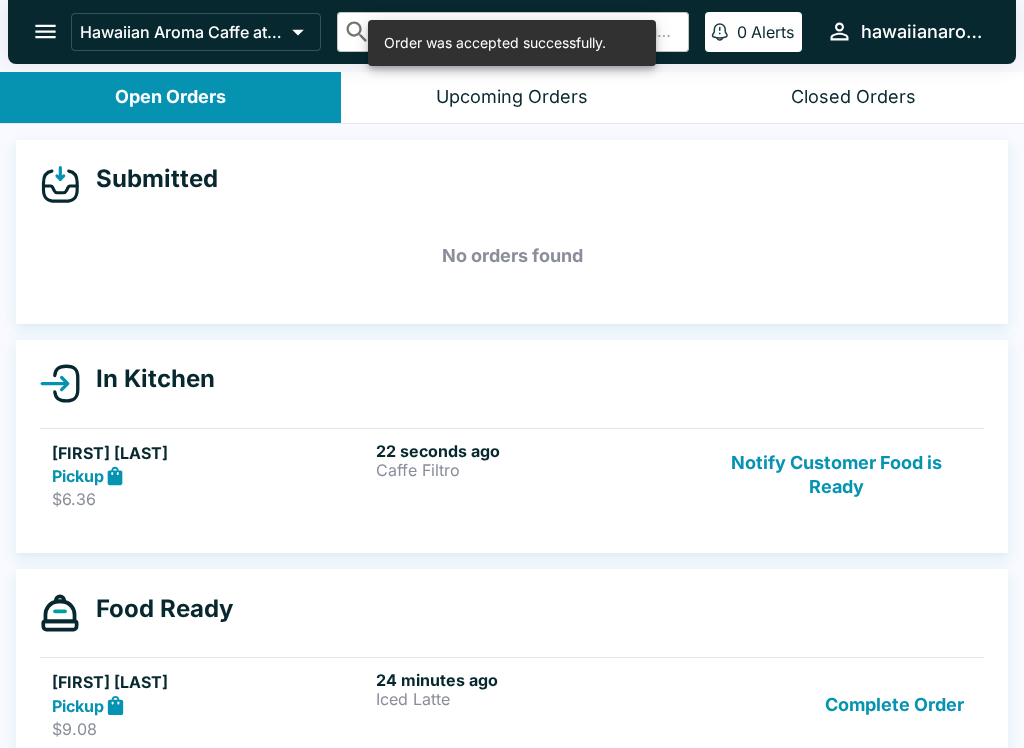 click on "Notify Customer Food is Ready" at bounding box center [836, 475] 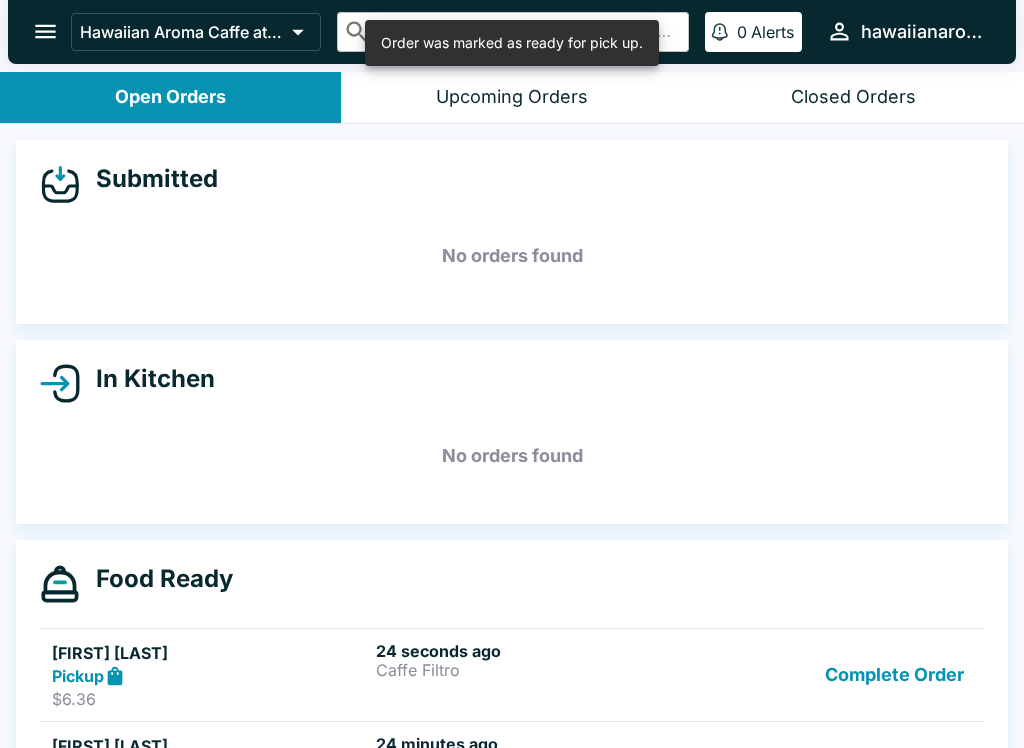 click on "Pickup" at bounding box center (210, 676) 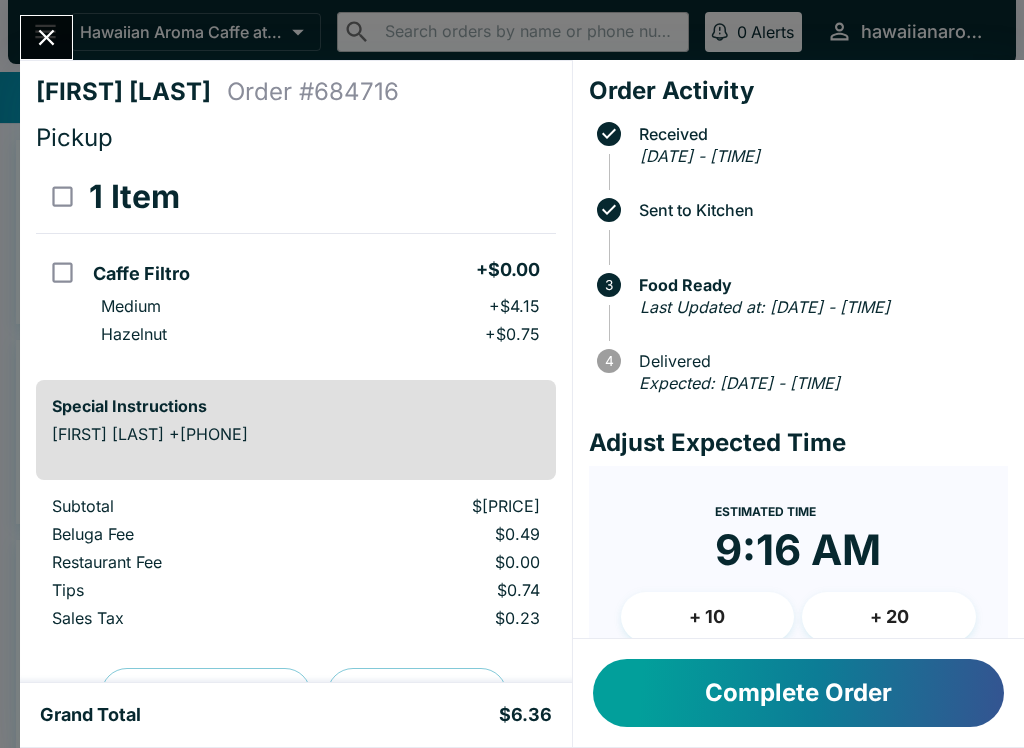 click on "Complete Order" at bounding box center (798, 693) 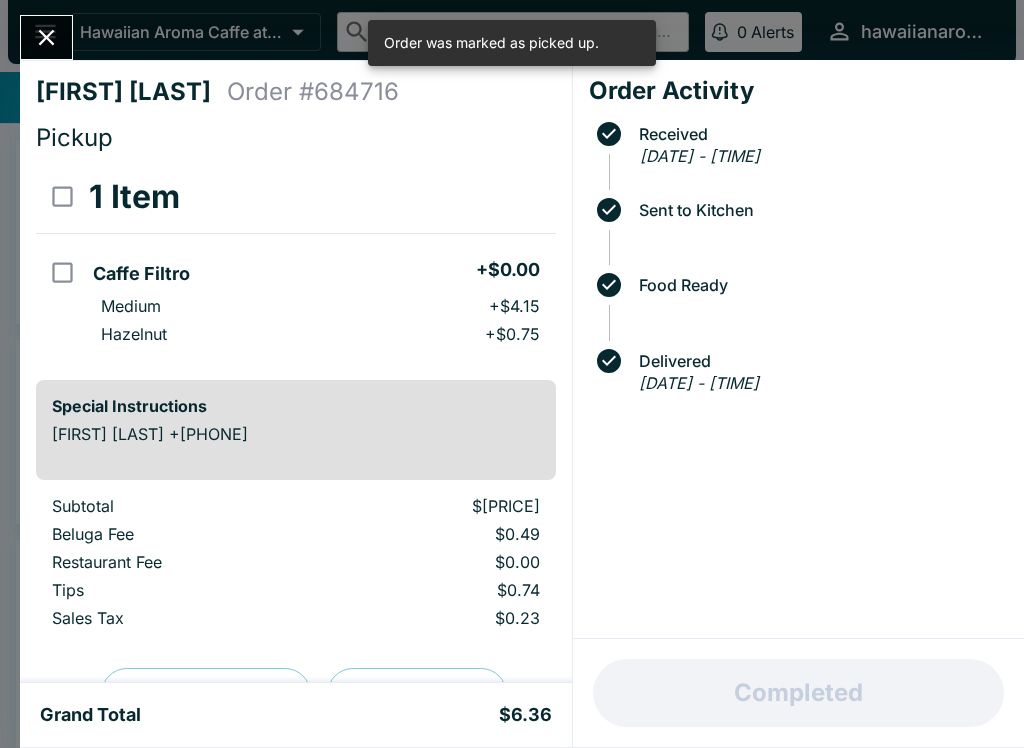 click 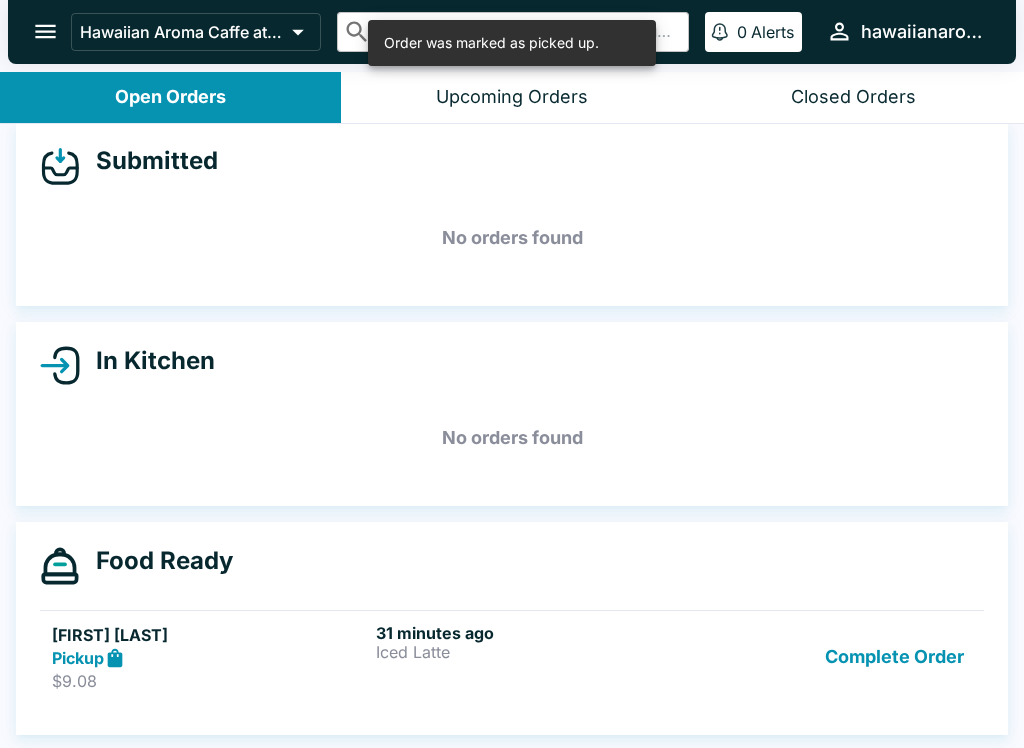 scroll, scrollTop: 18, scrollLeft: 0, axis: vertical 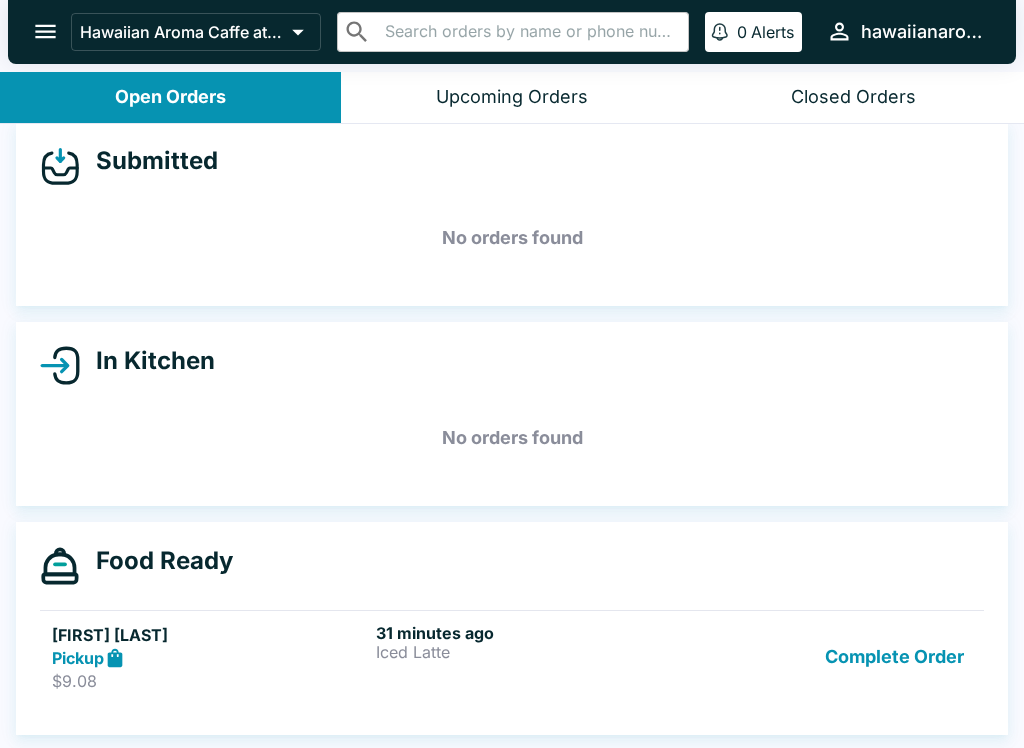 click on "Complete Order" at bounding box center (894, 657) 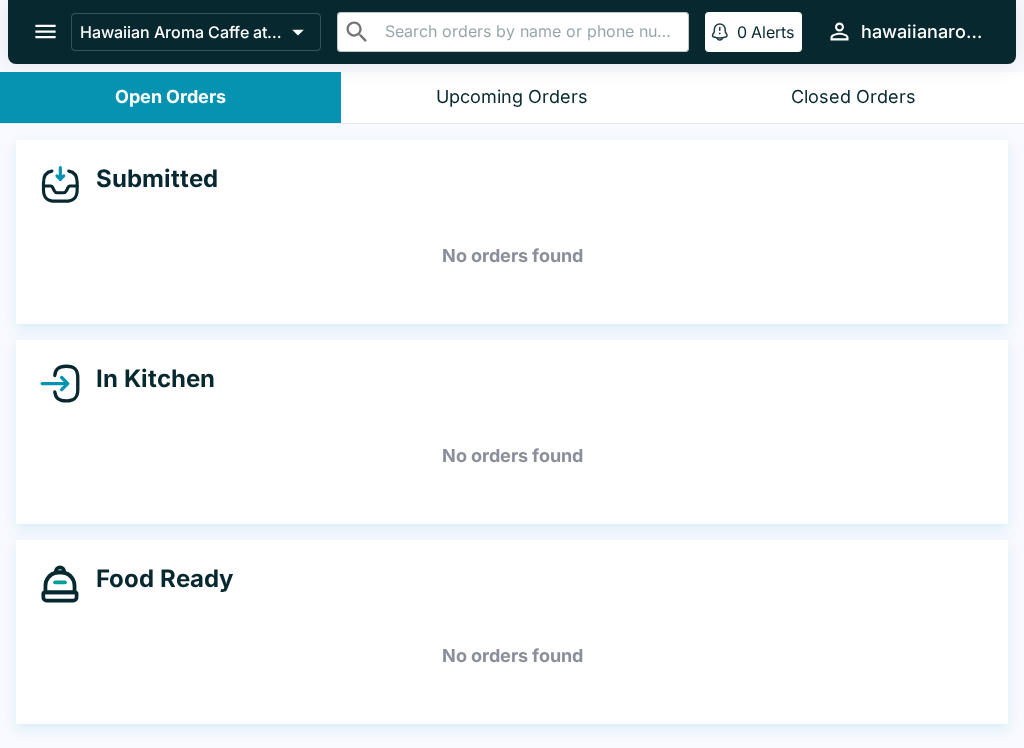 scroll, scrollTop: 0, scrollLeft: 0, axis: both 